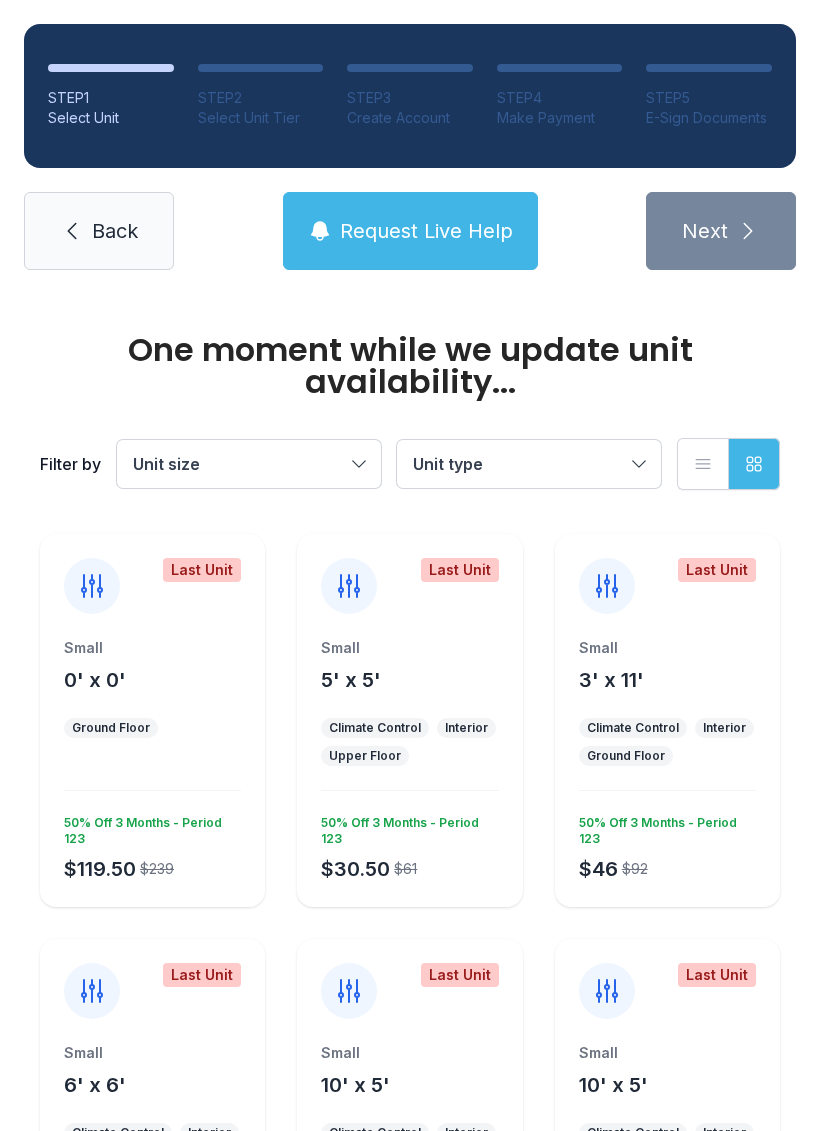 scroll, scrollTop: 0, scrollLeft: 0, axis: both 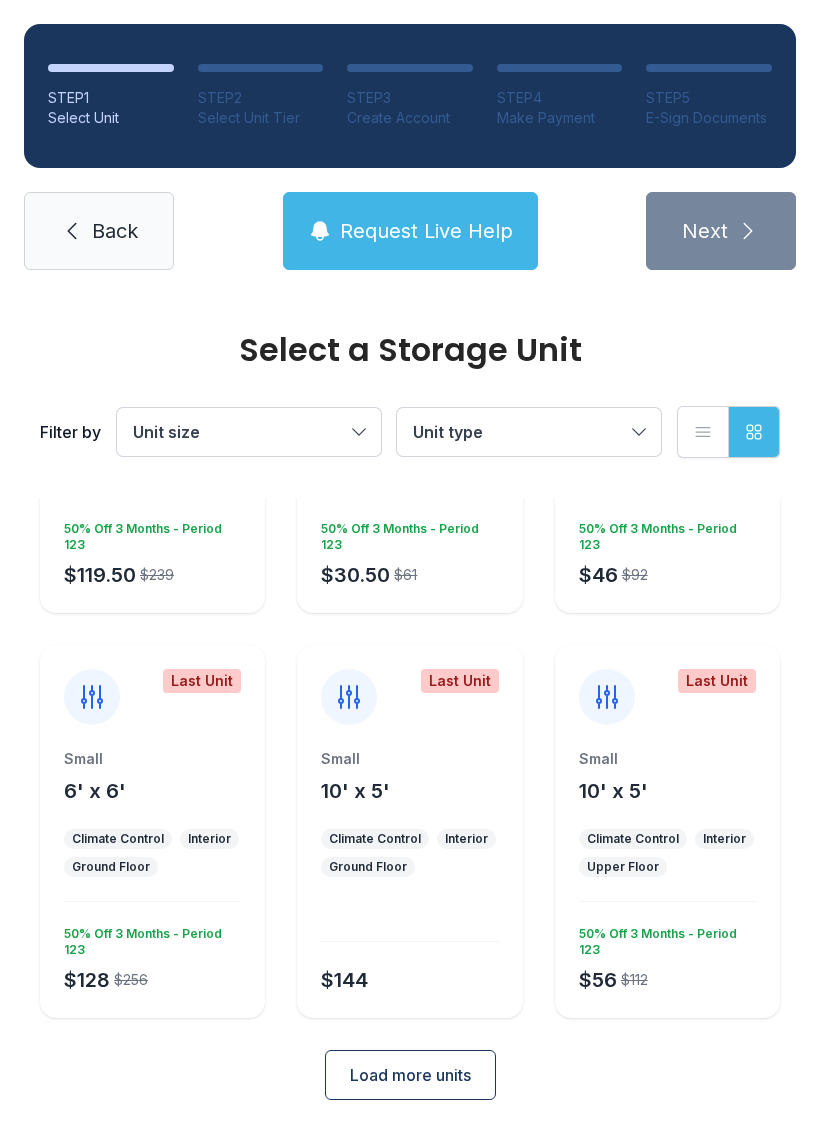 click on "Climate Control" at bounding box center (111, 434) 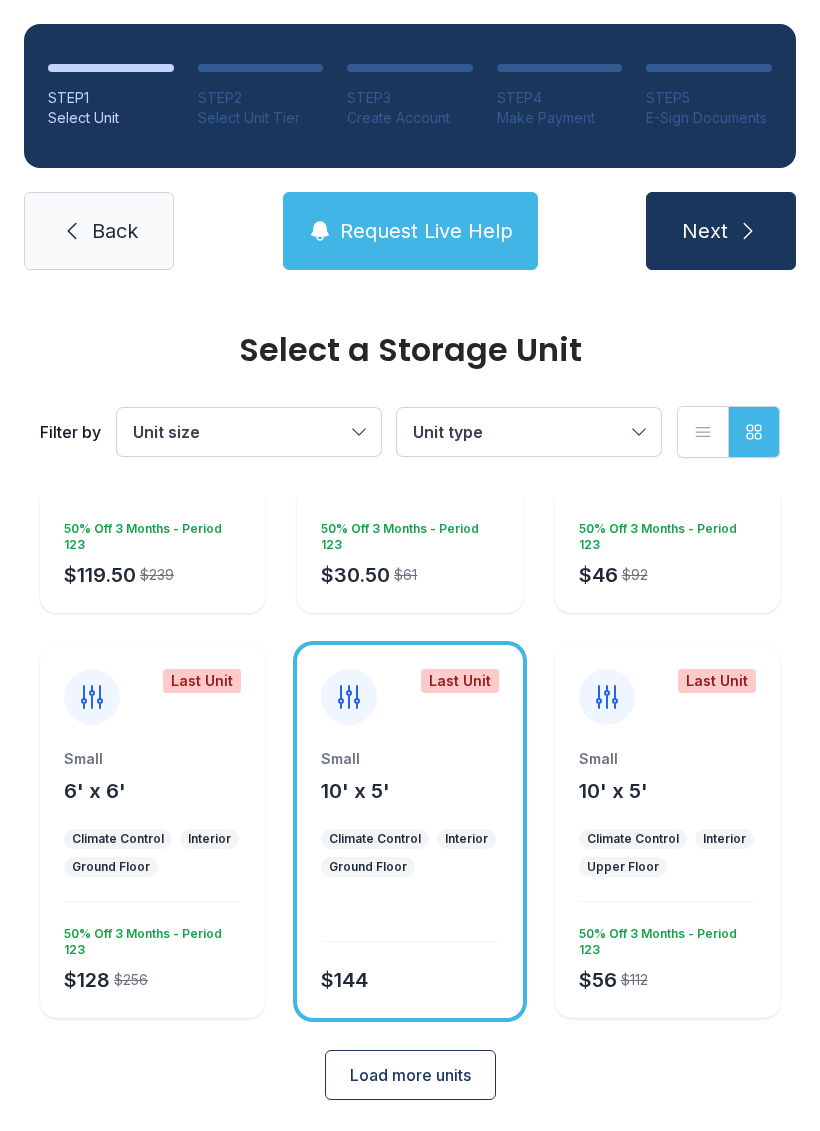 click on "Climate Control Interior Ground Floor" at bounding box center (409, 853) 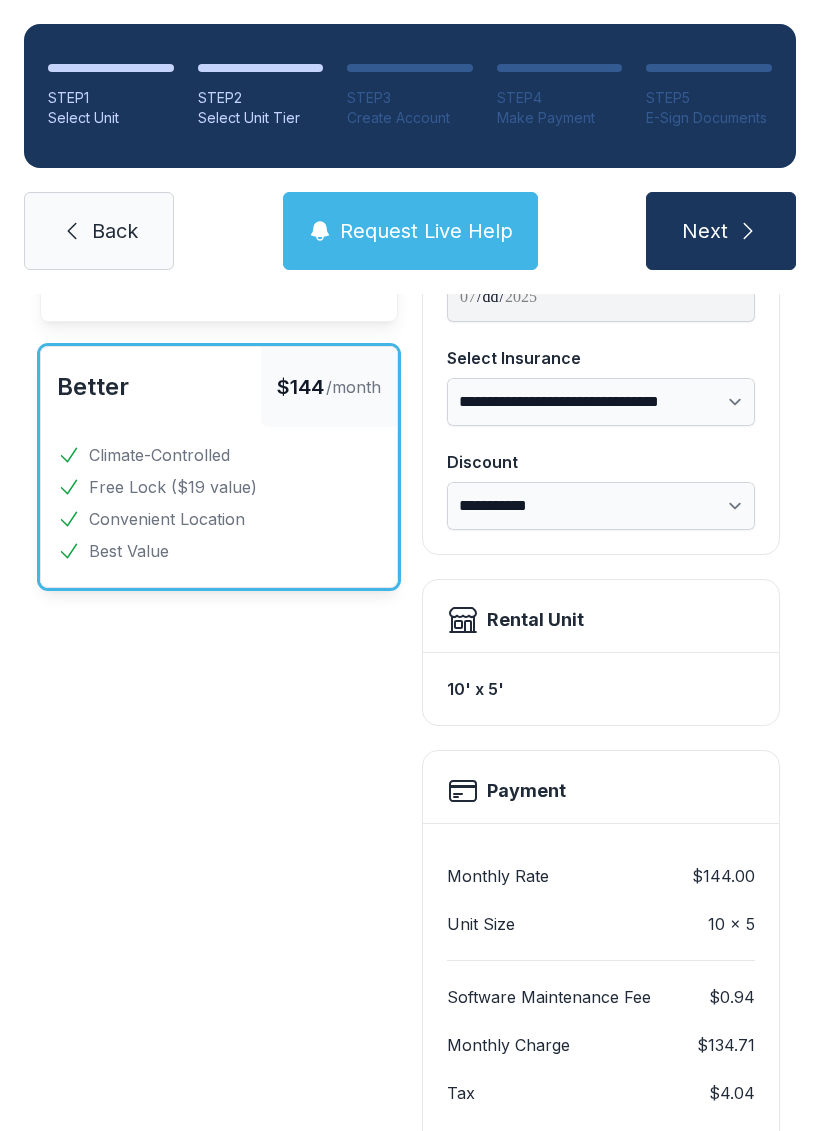 scroll, scrollTop: 0, scrollLeft: 0, axis: both 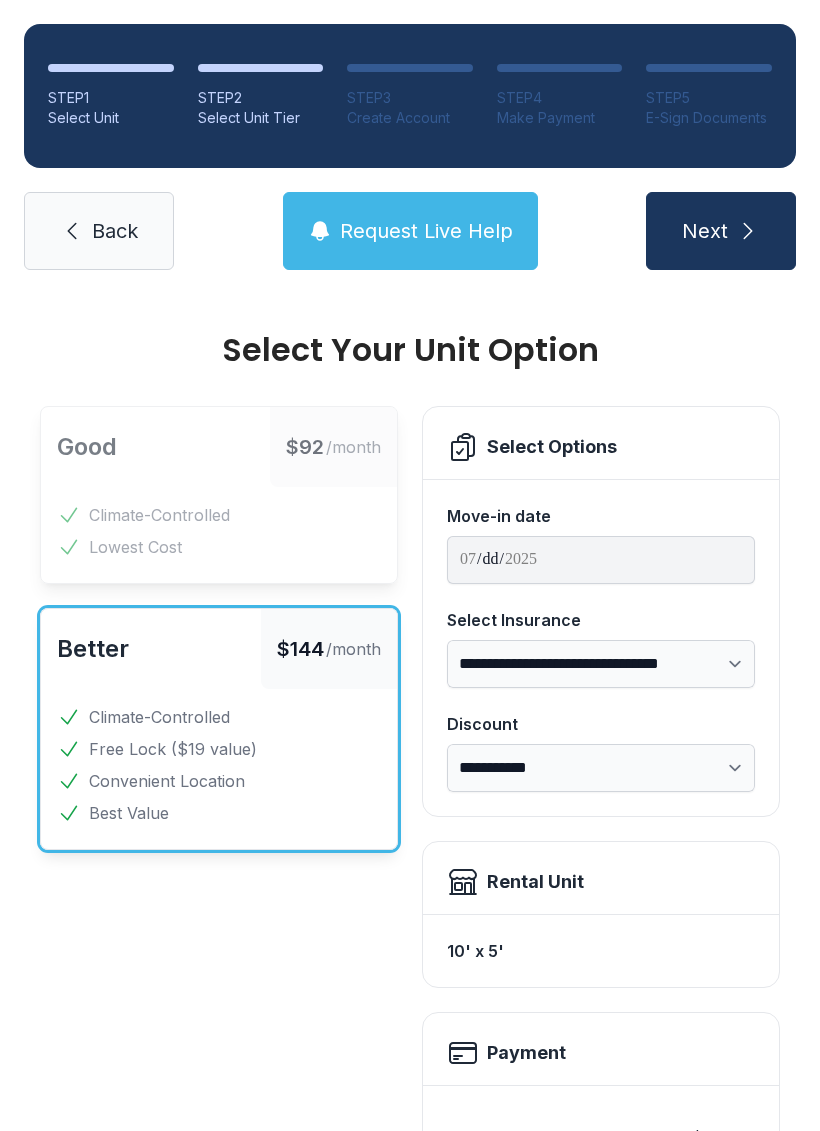 click on "**********" at bounding box center (601, 664) 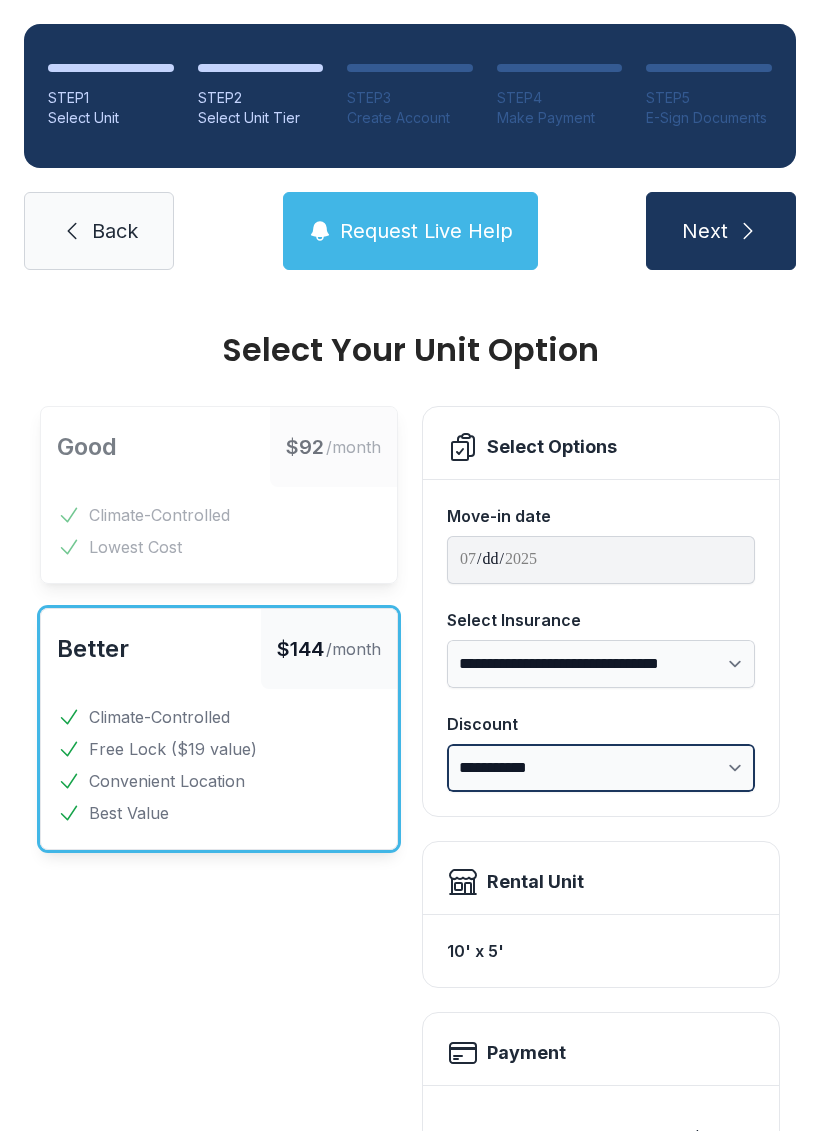 click on "**********" at bounding box center [601, 768] 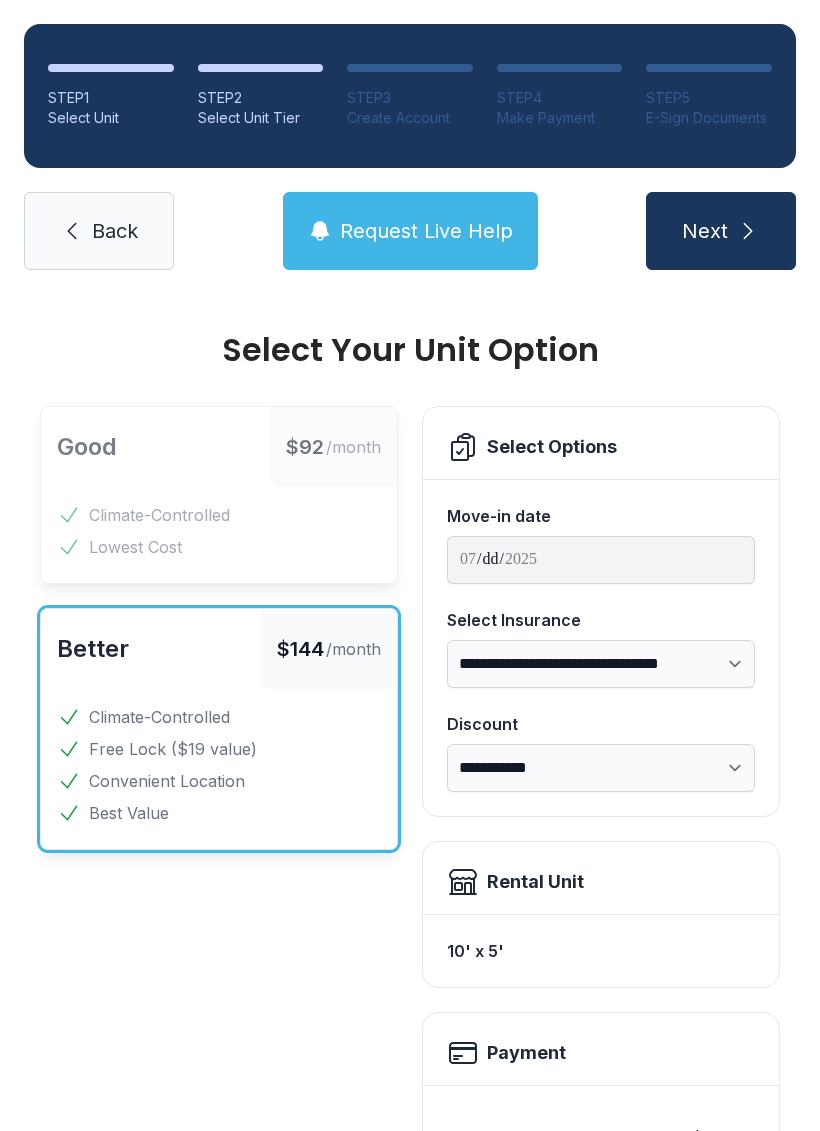 click on "Back" at bounding box center (115, 231) 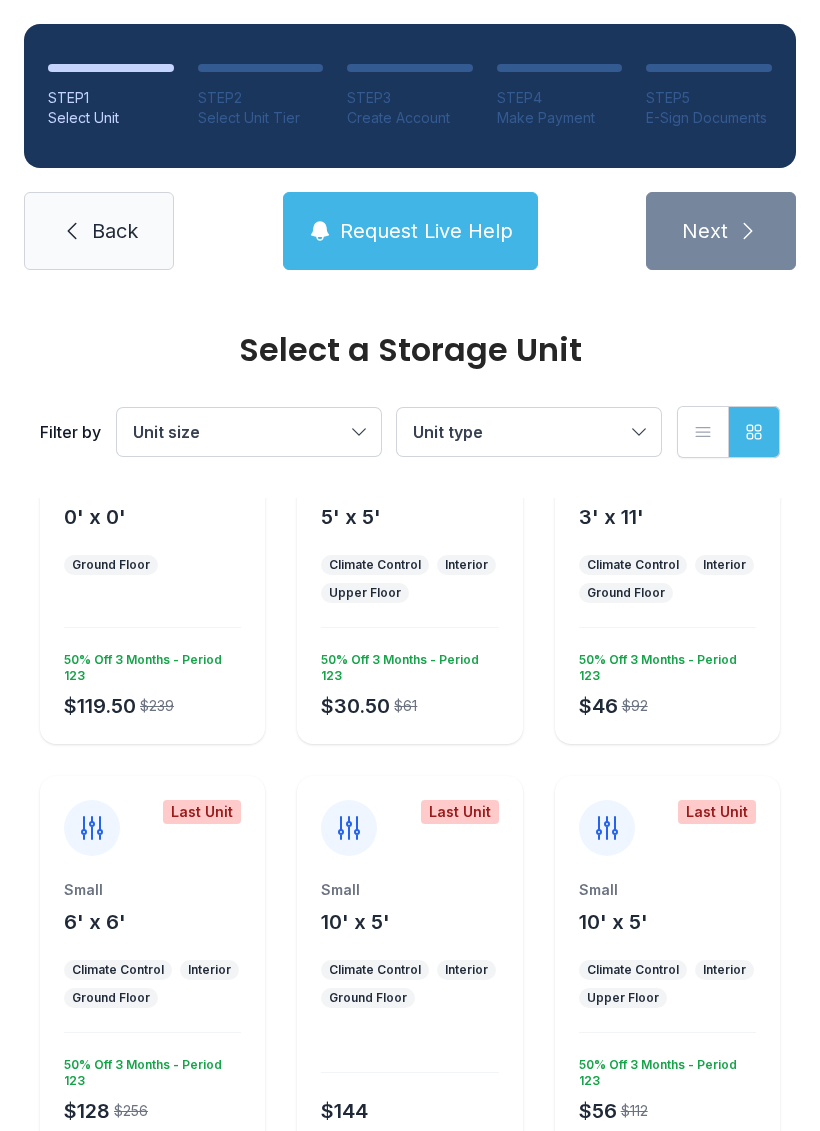 scroll, scrollTop: 132, scrollLeft: 0, axis: vertical 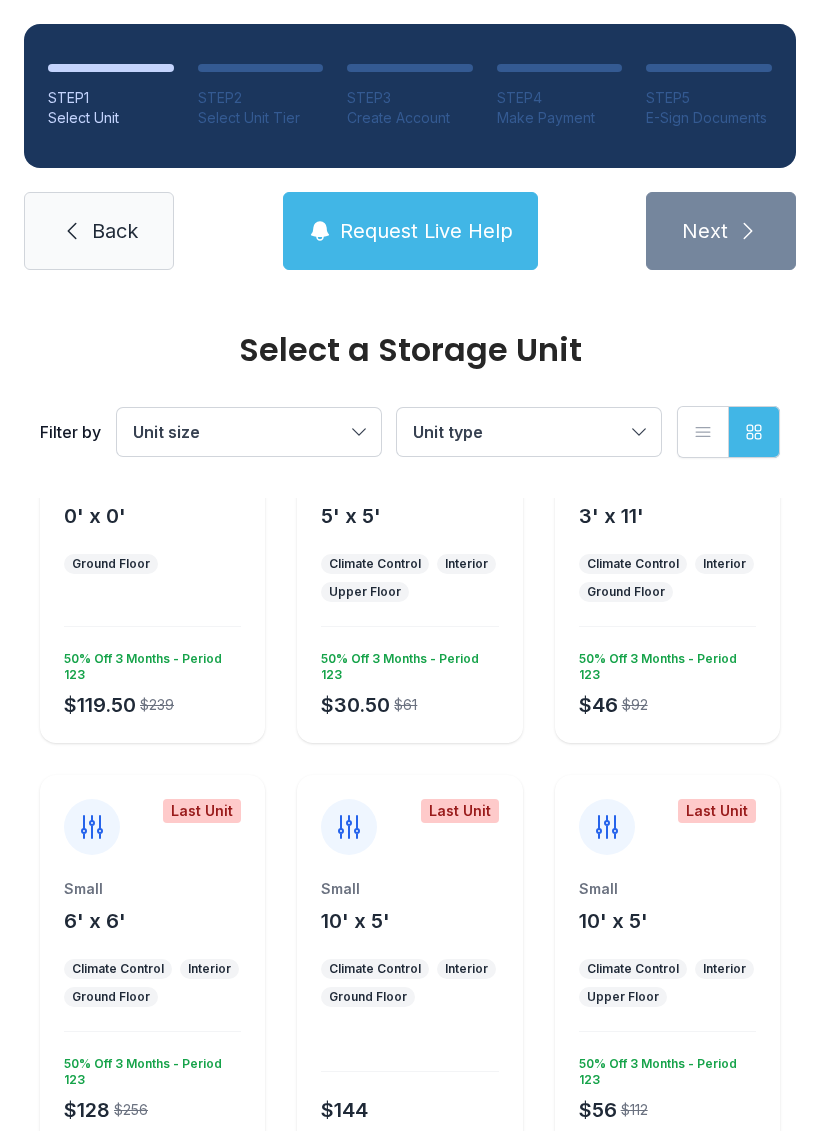 click on "Small 10' x 5'" at bounding box center [152, 502] 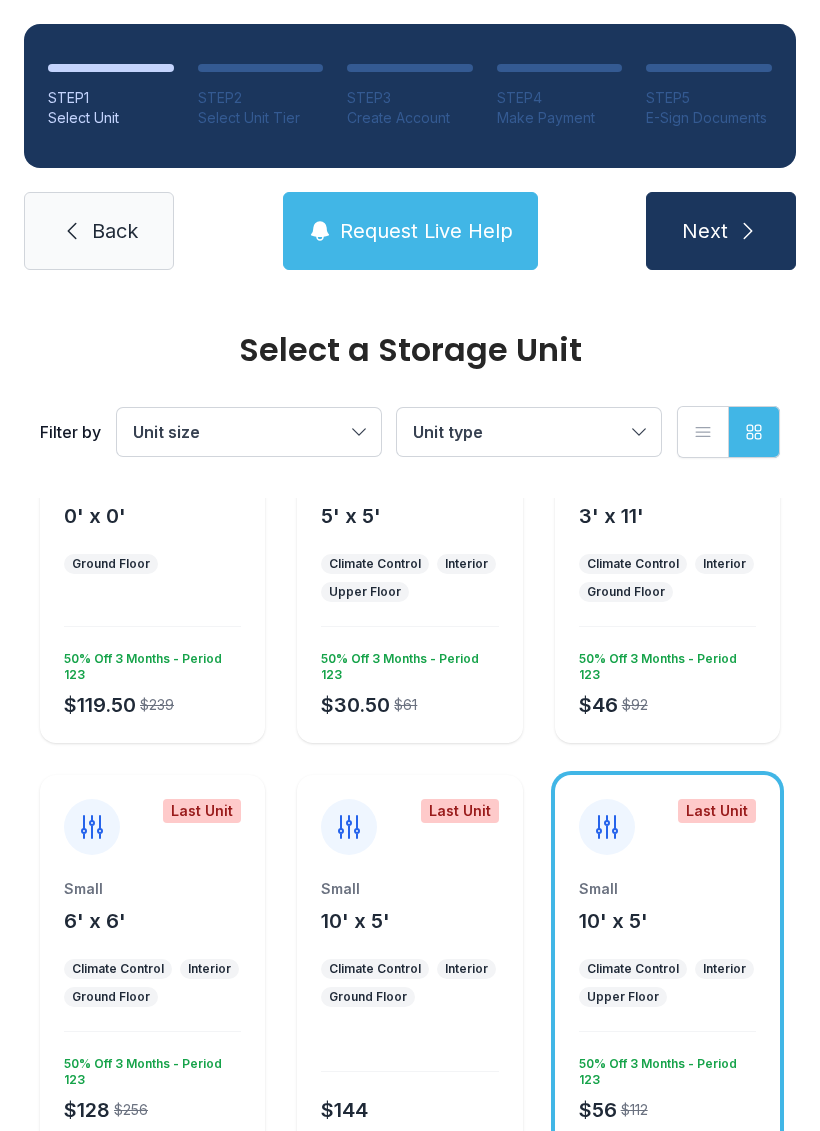 click on "Next" at bounding box center [721, 231] 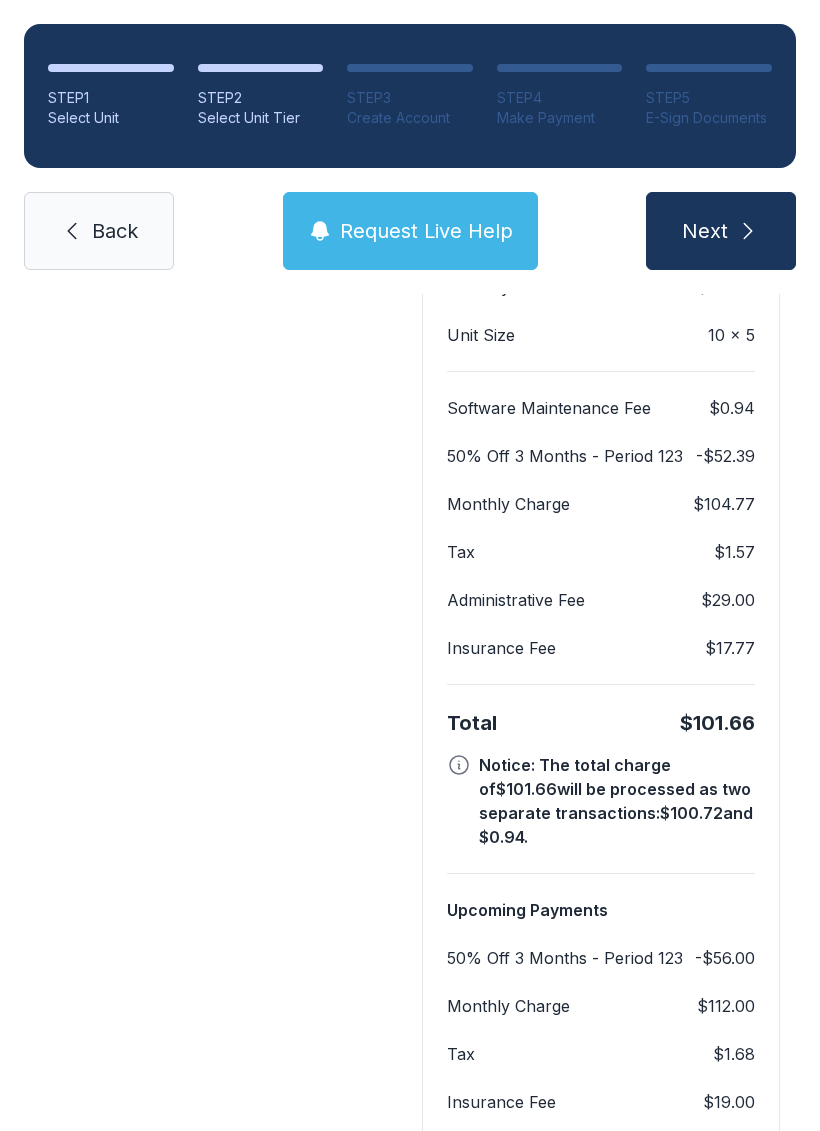 scroll, scrollTop: 846, scrollLeft: 0, axis: vertical 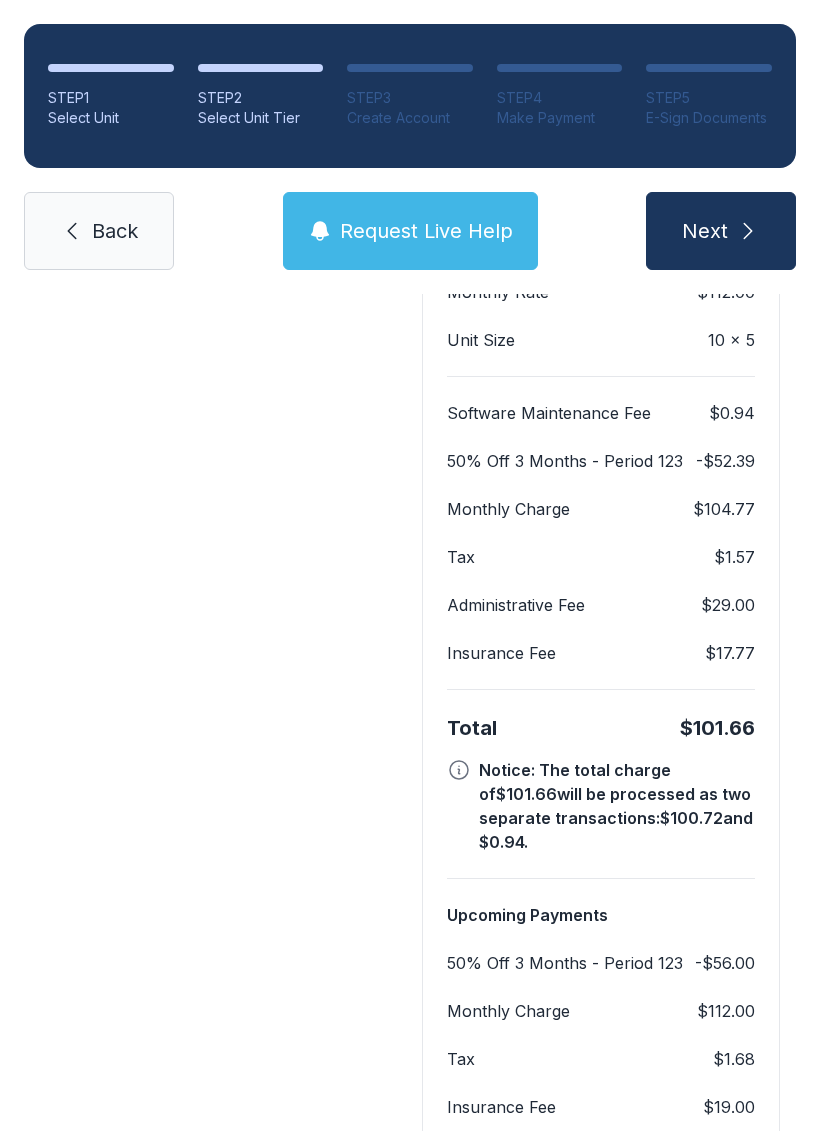 click on "Next" at bounding box center [721, 231] 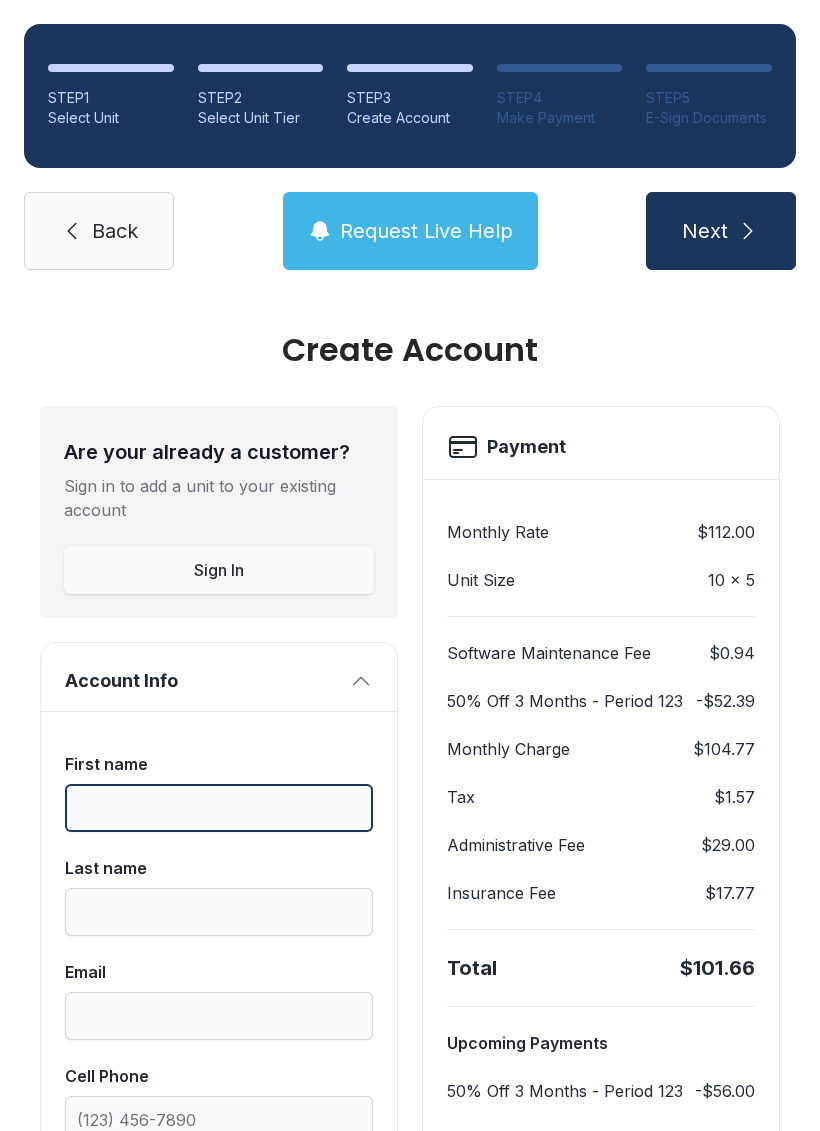 click on "First name" at bounding box center [219, 808] 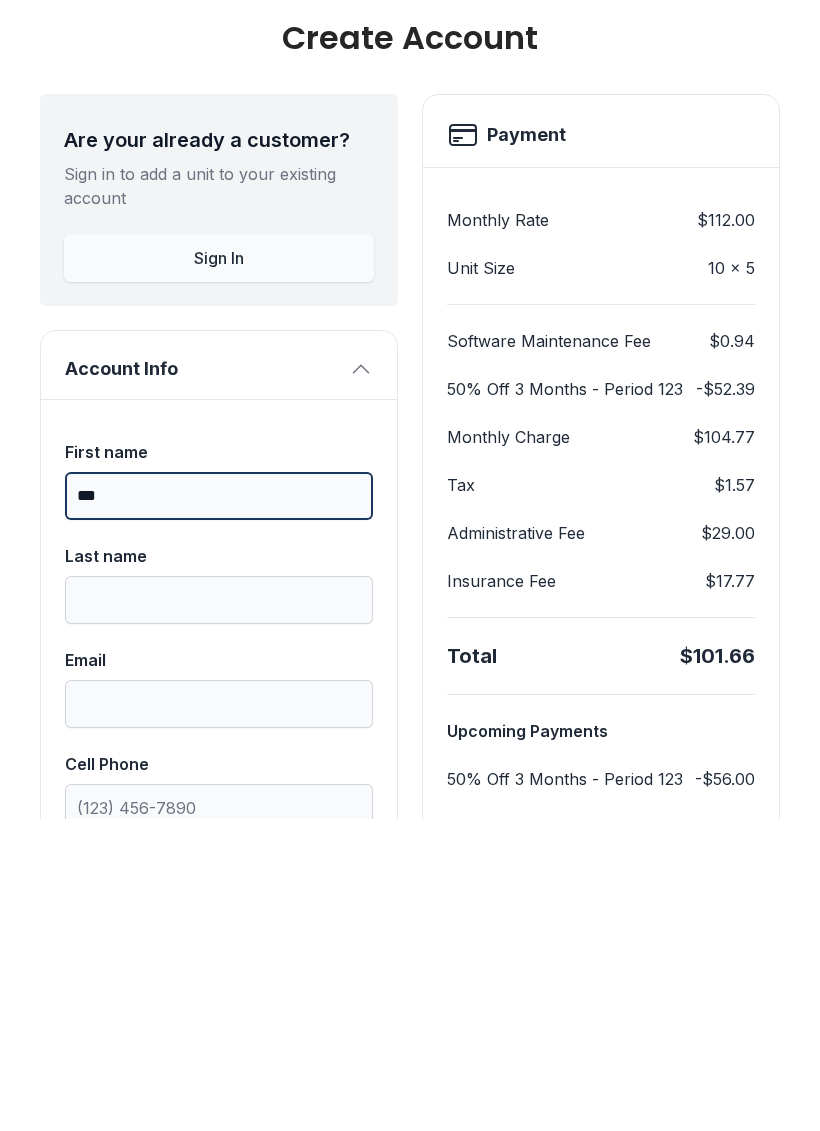 type on "***" 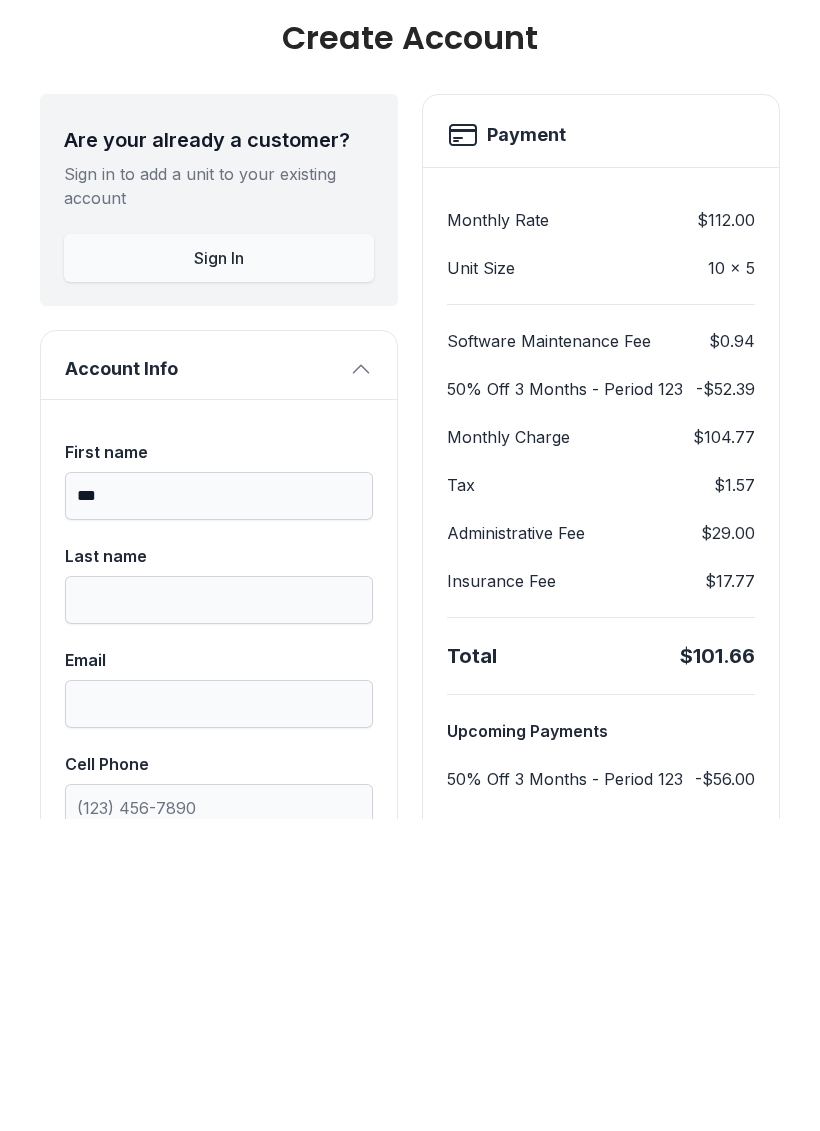 click on "Last name" at bounding box center [219, 912] 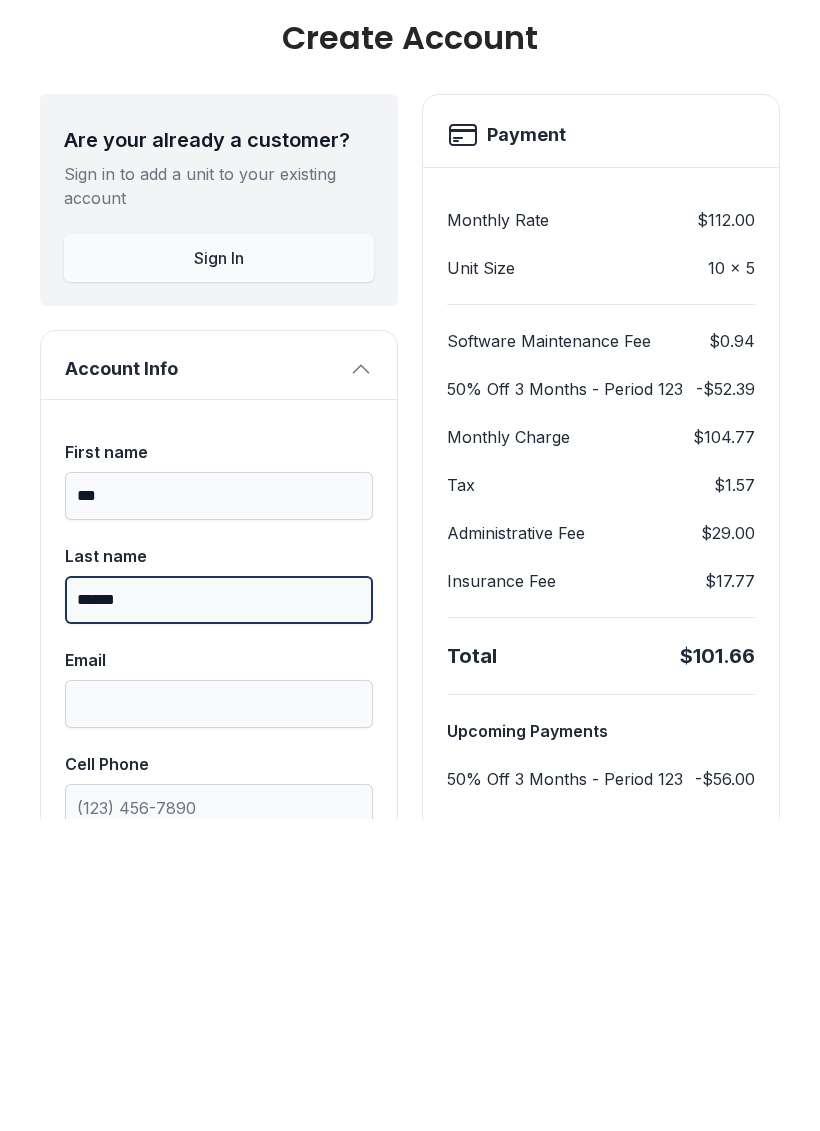 type on "******" 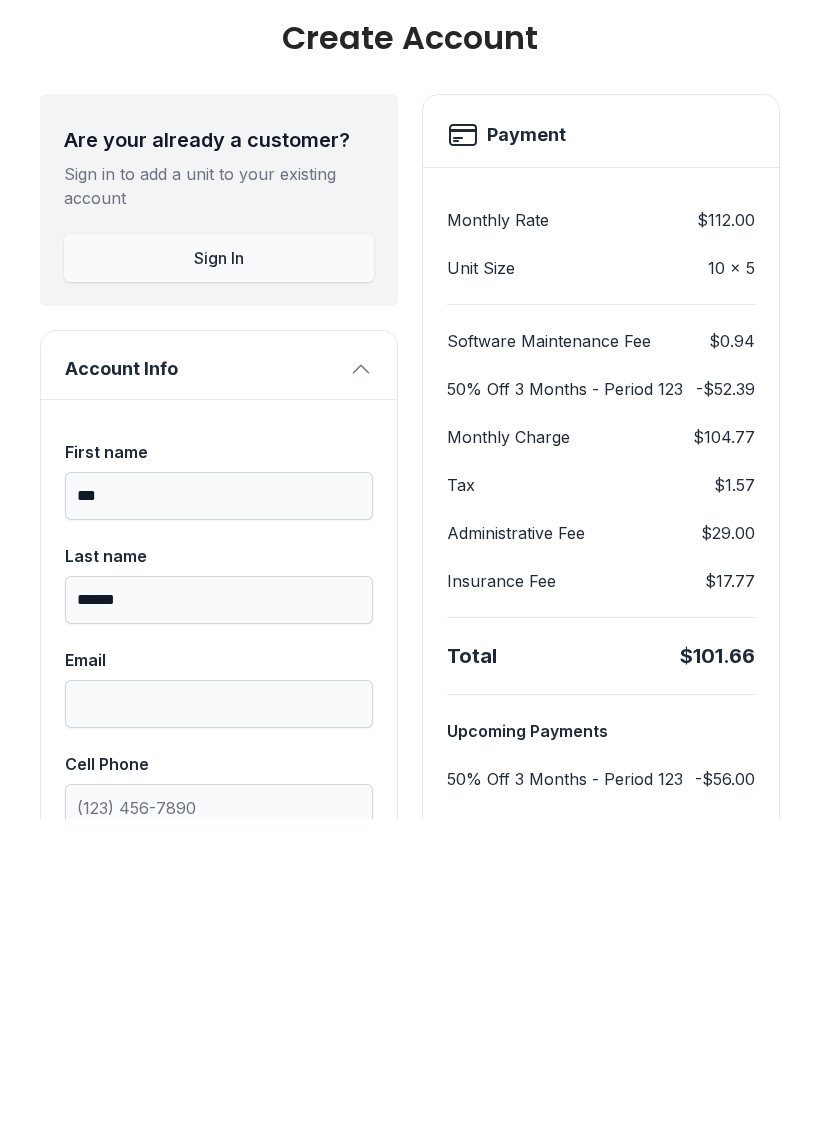 click on "Email" at bounding box center [219, 1016] 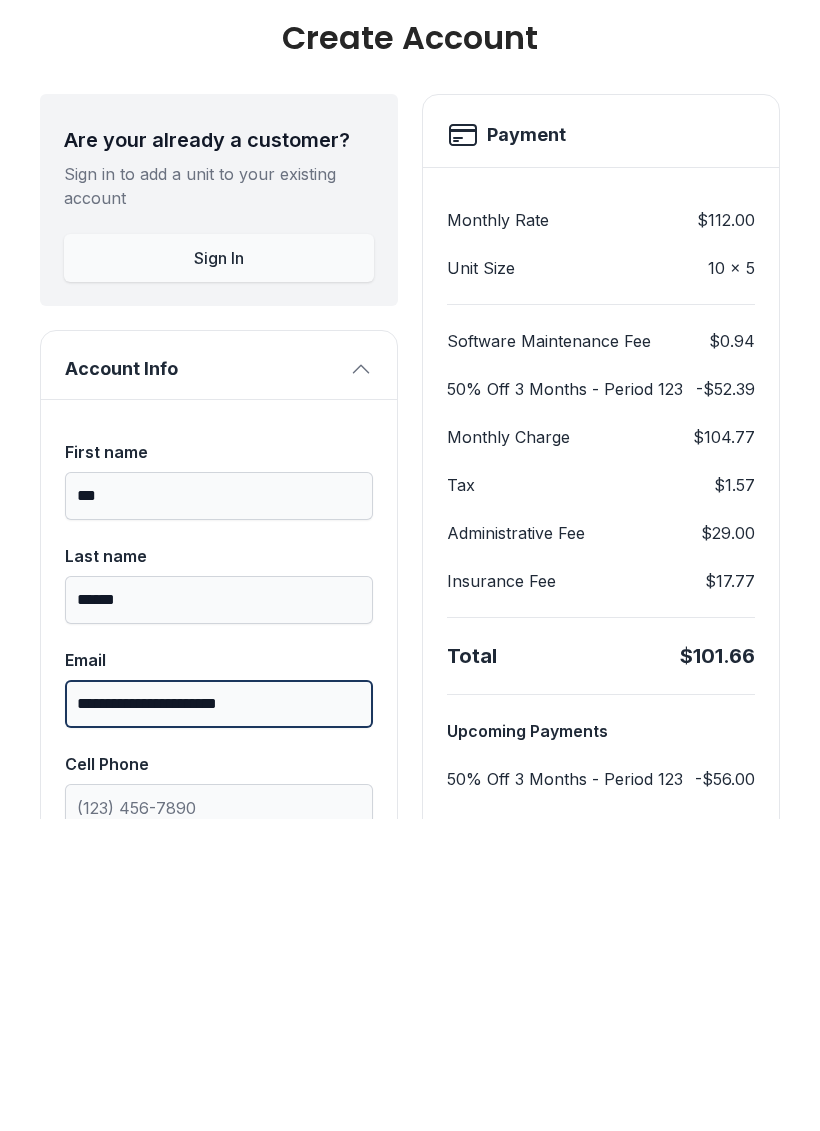 type on "**********" 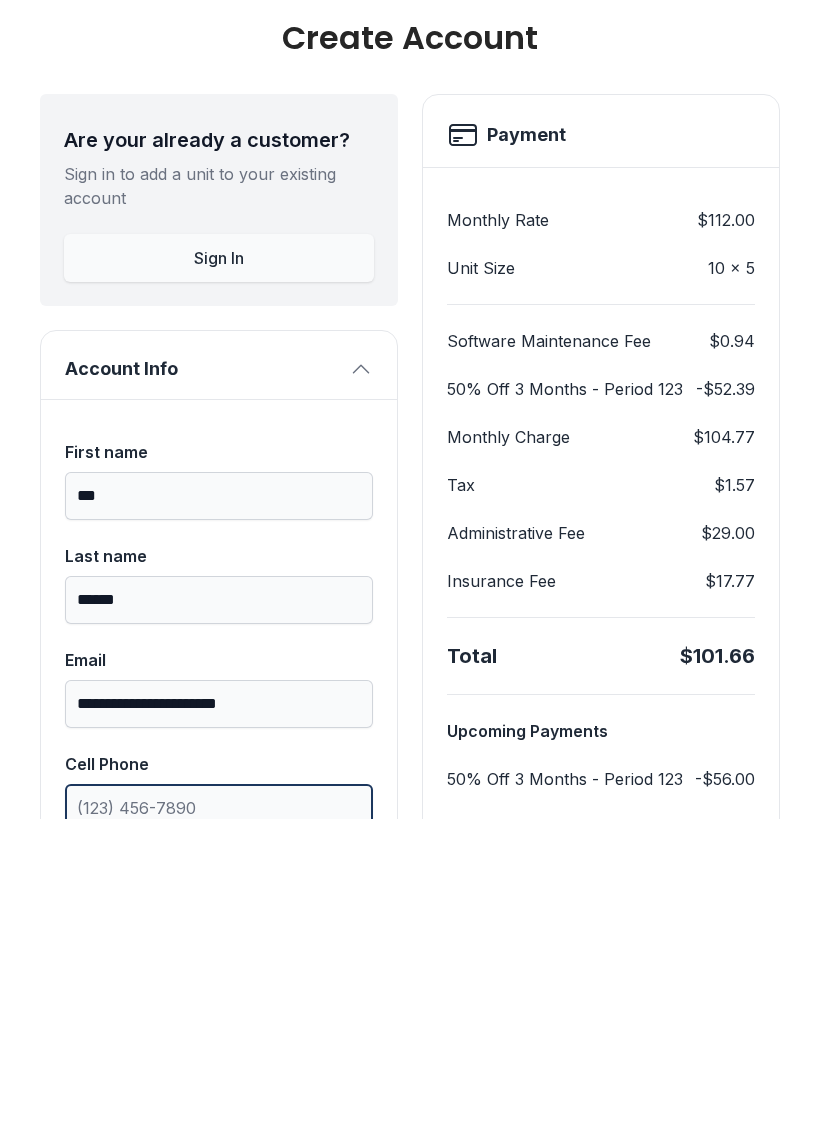 click on "Cell Phone" at bounding box center (219, 1120) 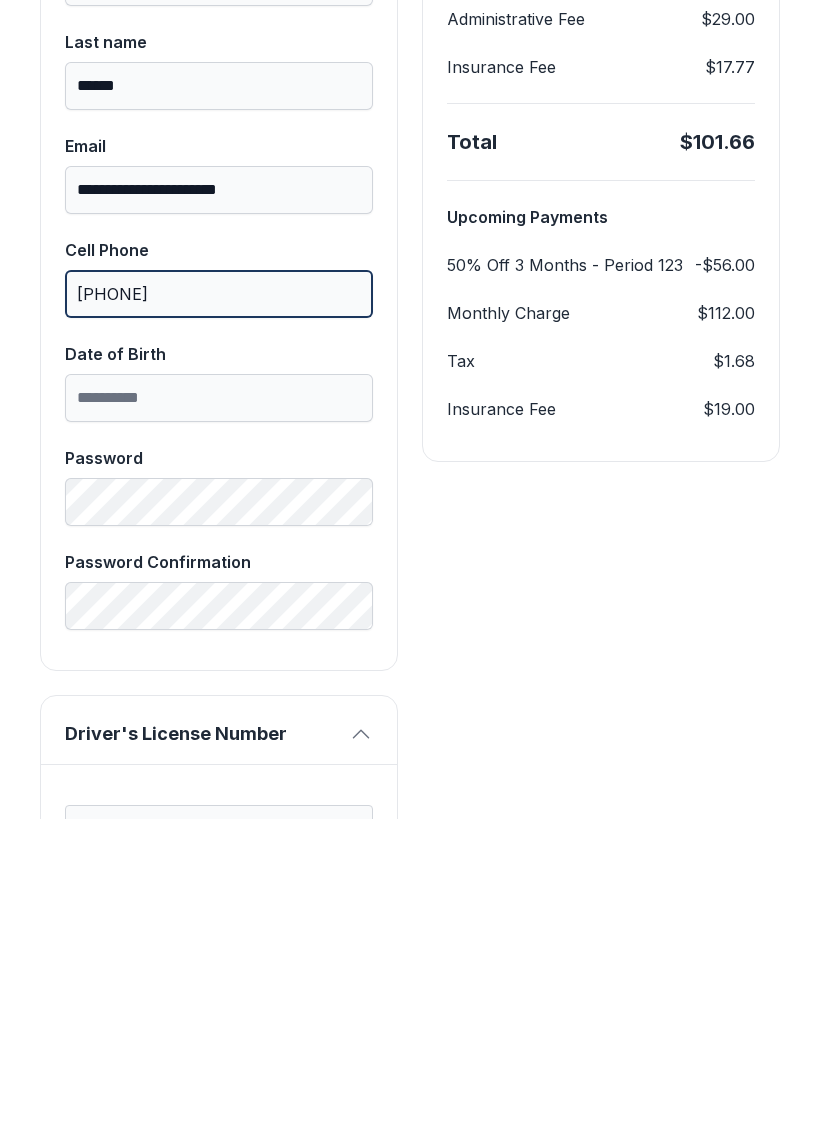 scroll, scrollTop: 515, scrollLeft: 0, axis: vertical 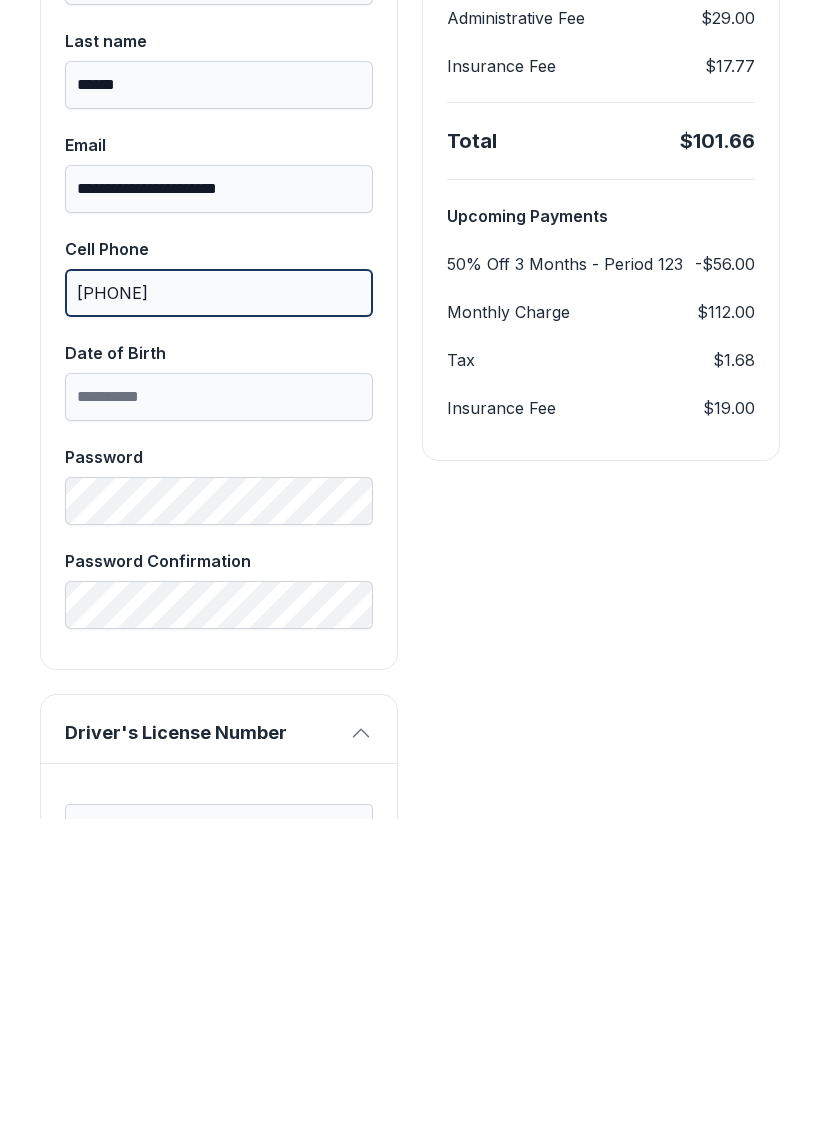 type on "[PHONE]" 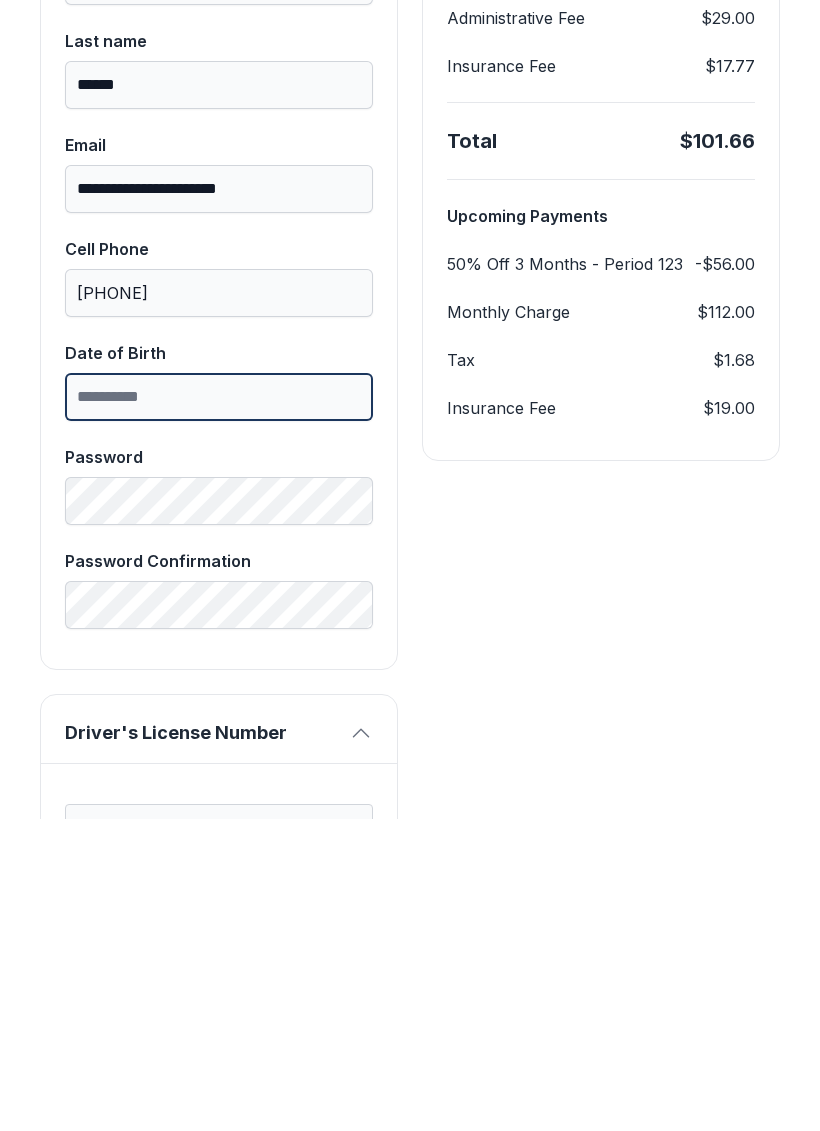 click on "Date of Birth" at bounding box center (219, 709) 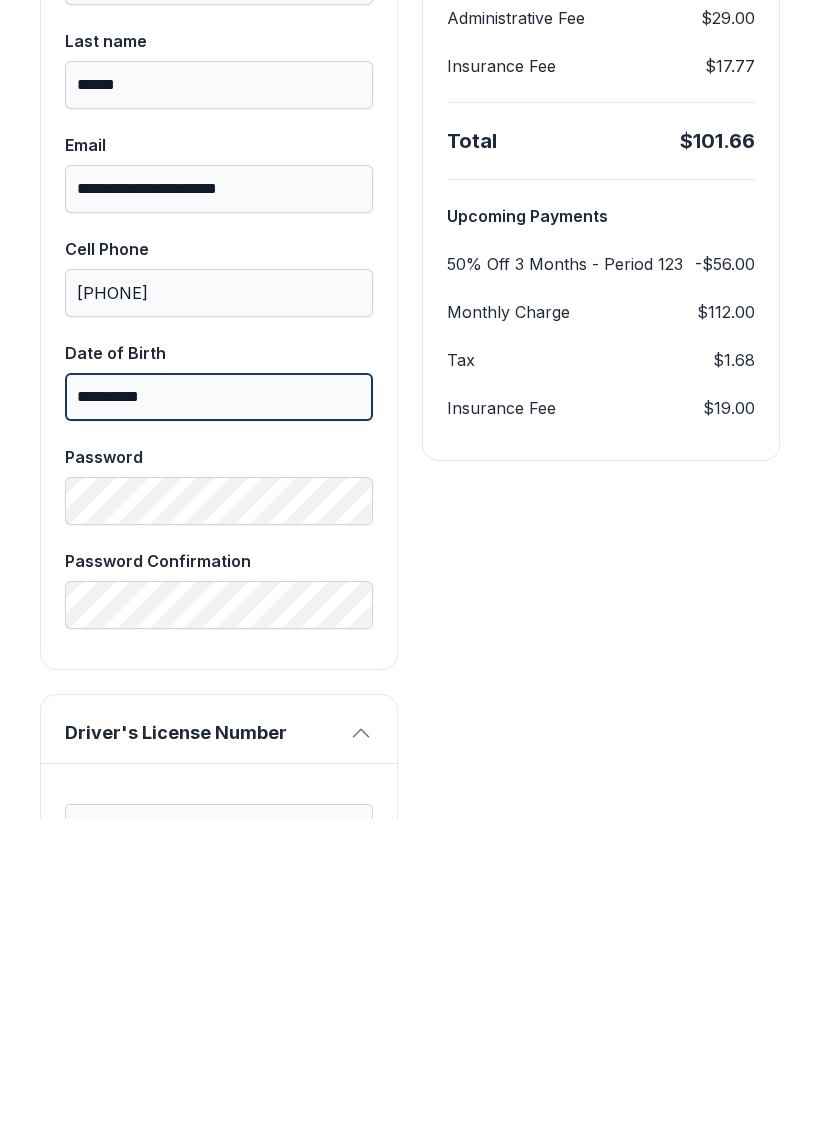 type on "**********" 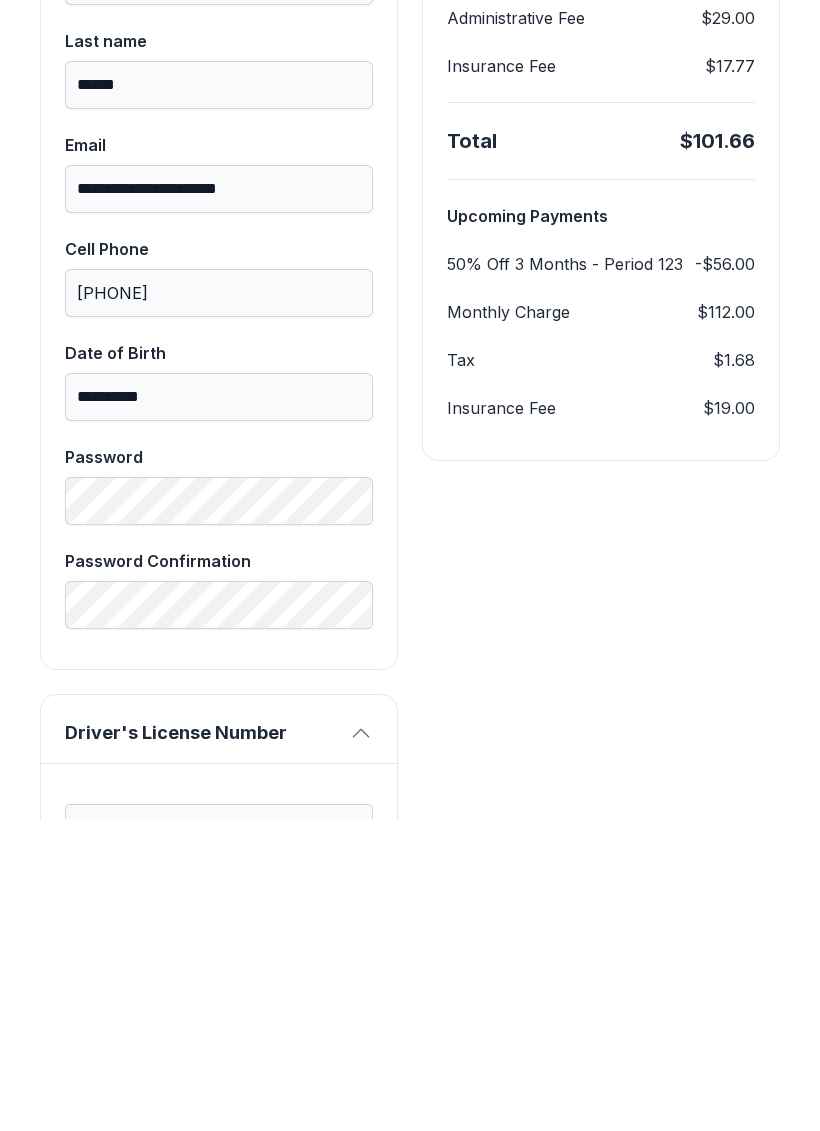 click on "**********" at bounding box center (219, 589) 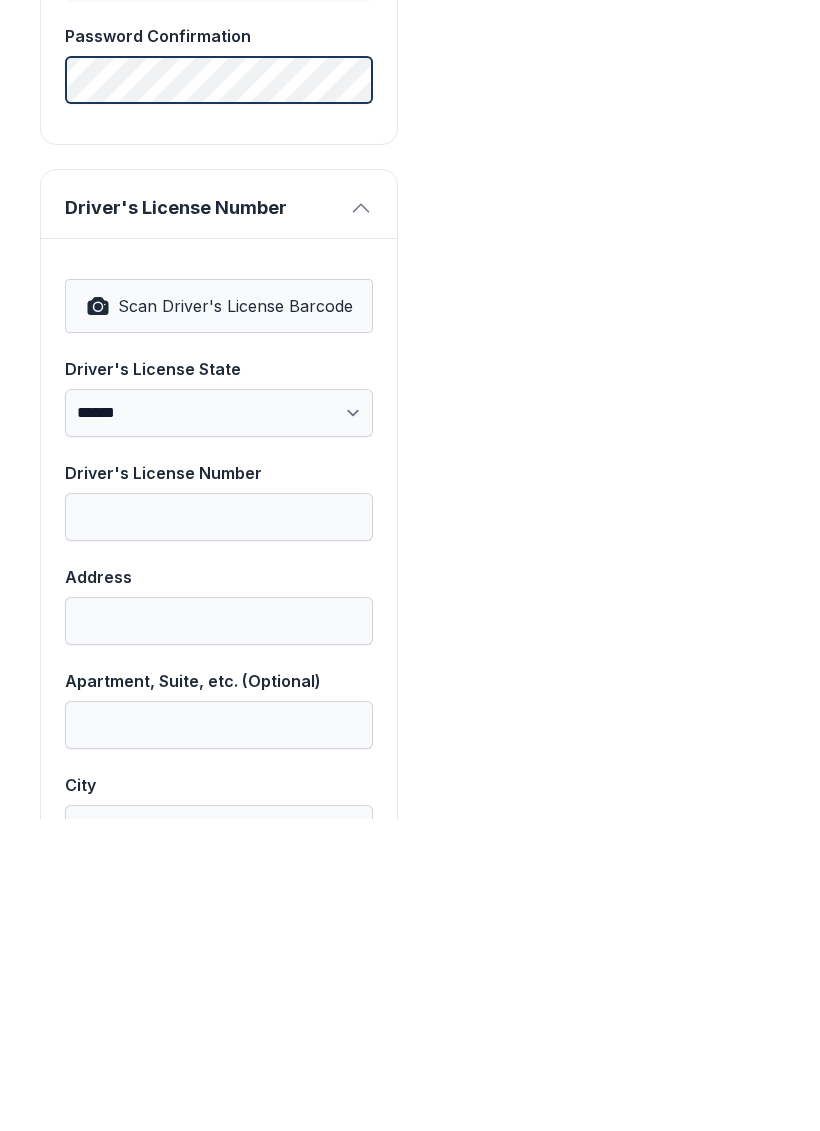 scroll, scrollTop: 1035, scrollLeft: 0, axis: vertical 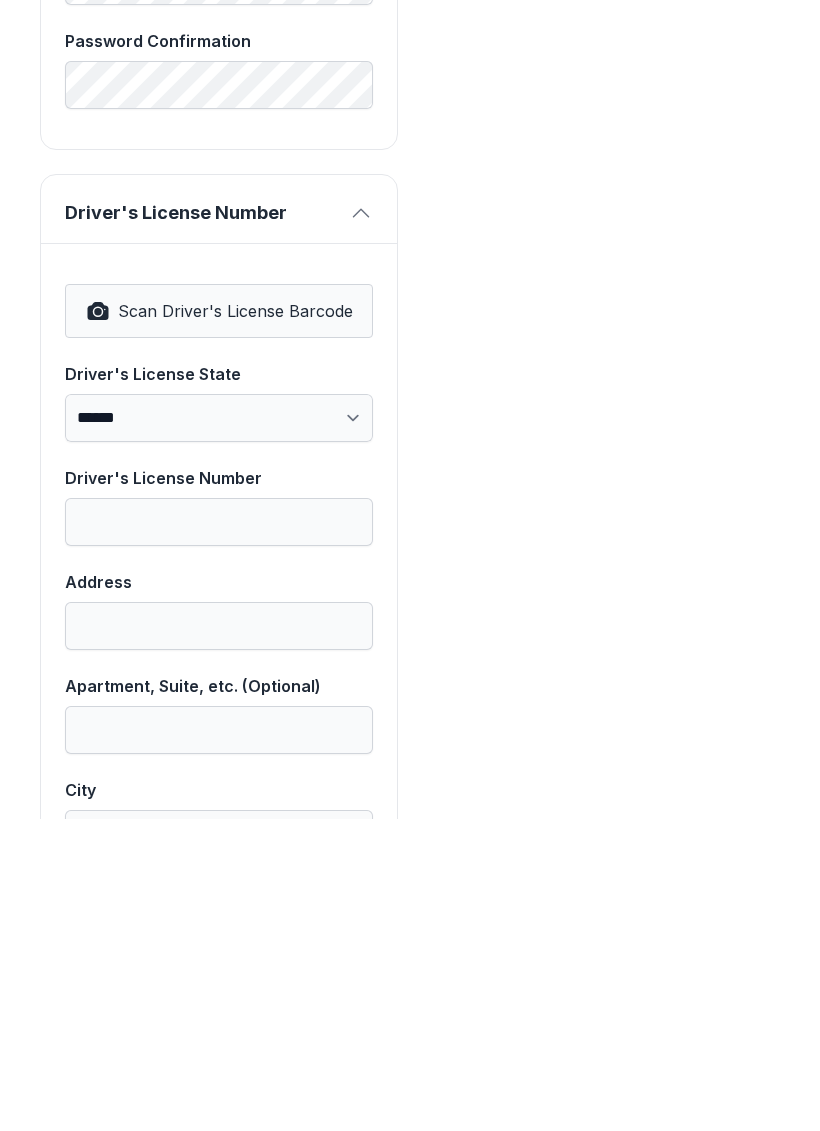 click on "Scan Driver's License Barcode" at bounding box center [235, 623] 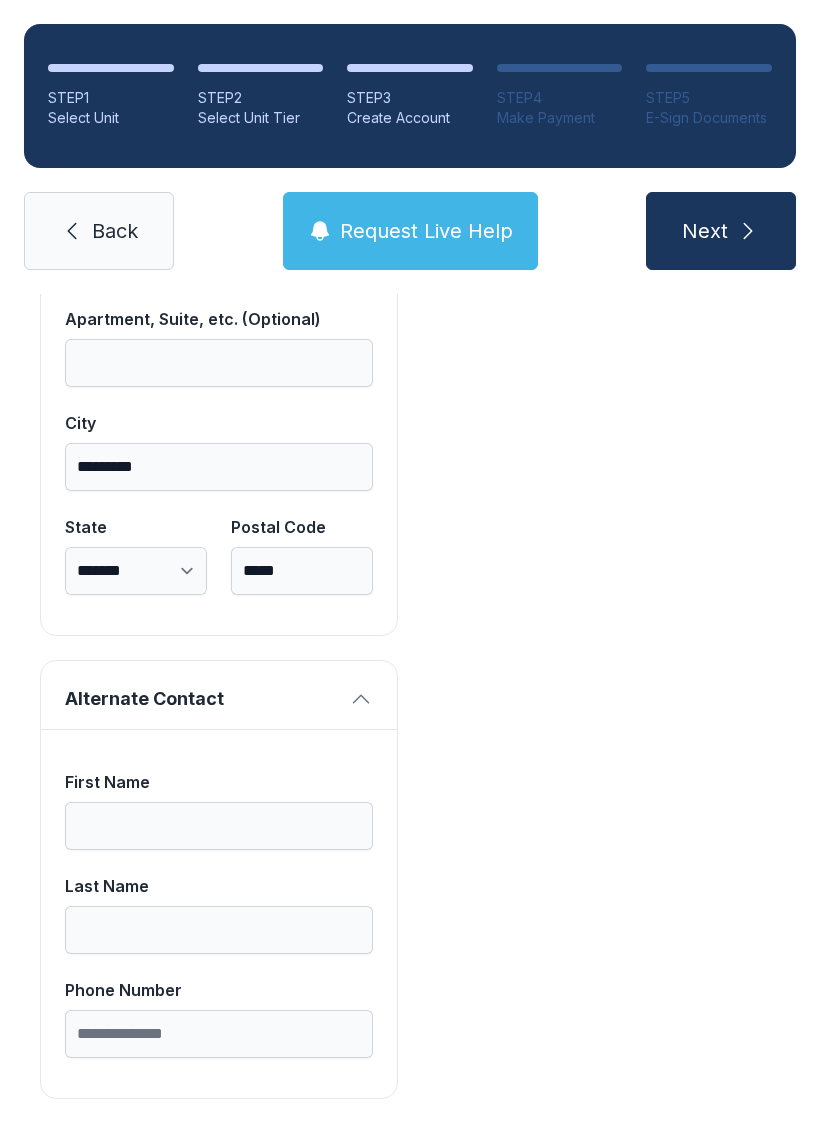 scroll, scrollTop: 1713, scrollLeft: 0, axis: vertical 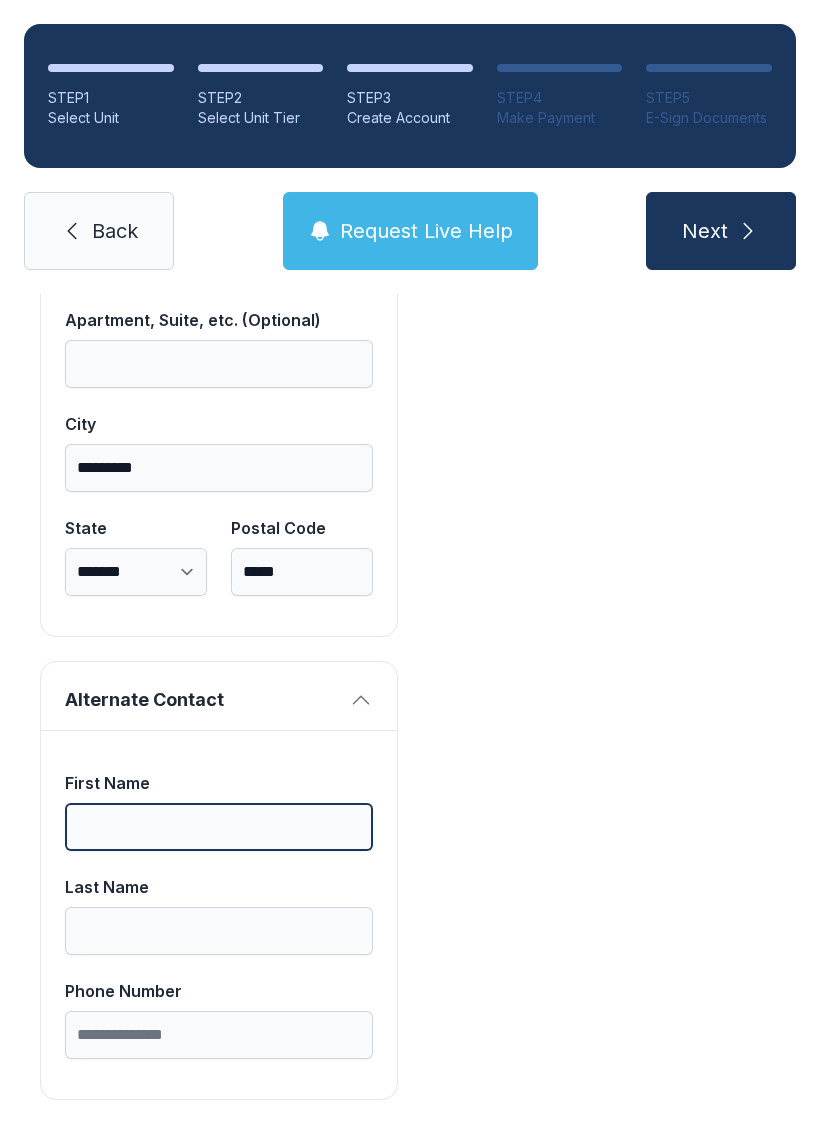 click on "First Name" at bounding box center [219, 827] 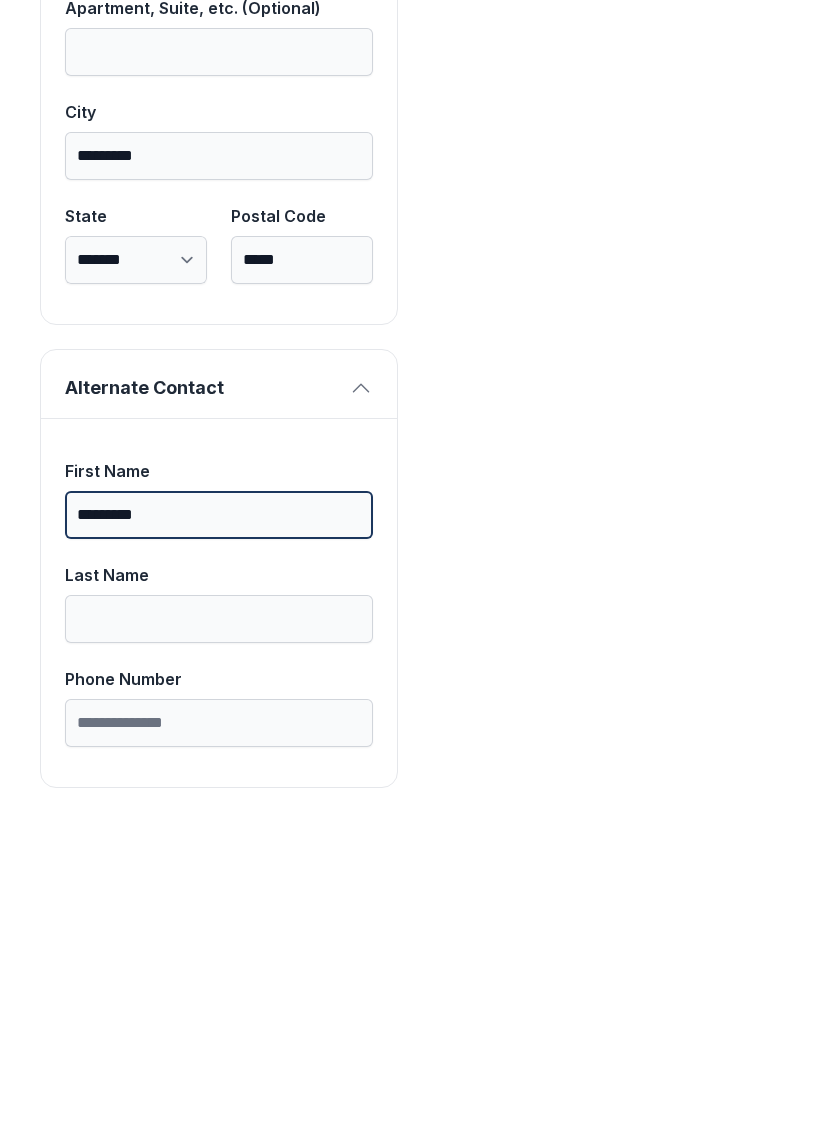 type on "*********" 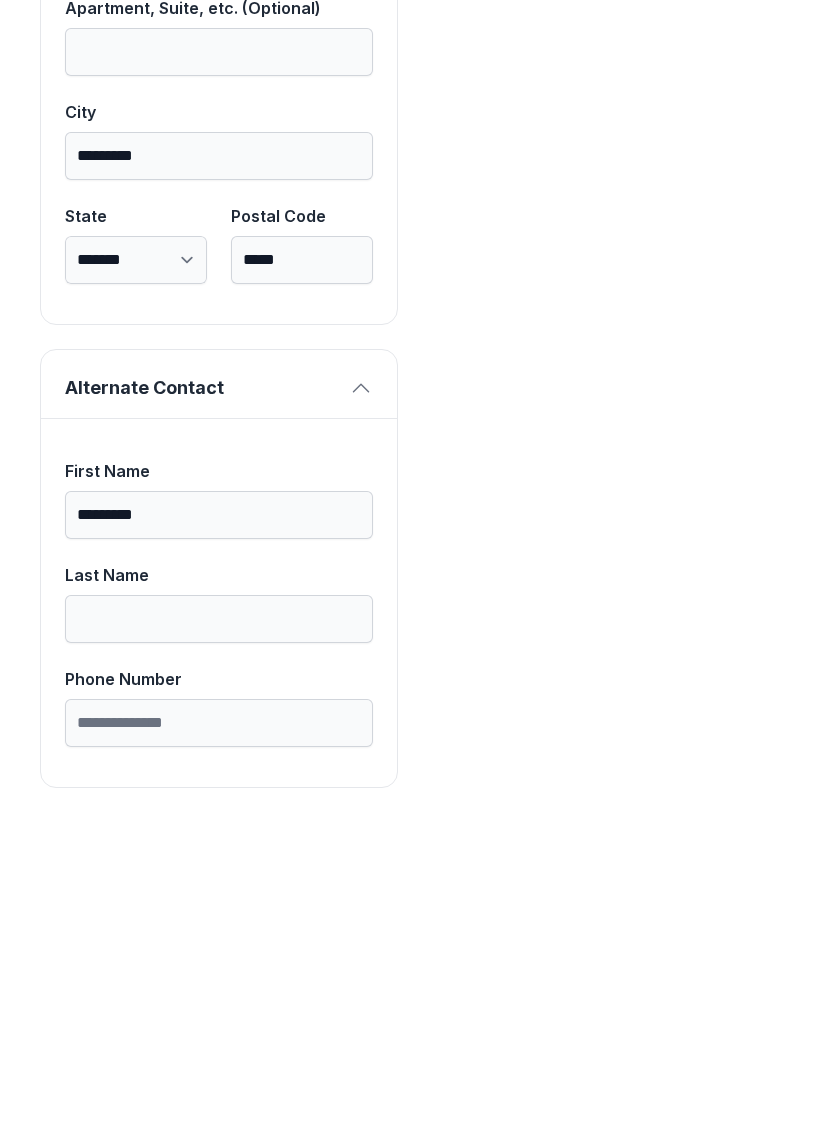 click on "Last Name" at bounding box center (219, 931) 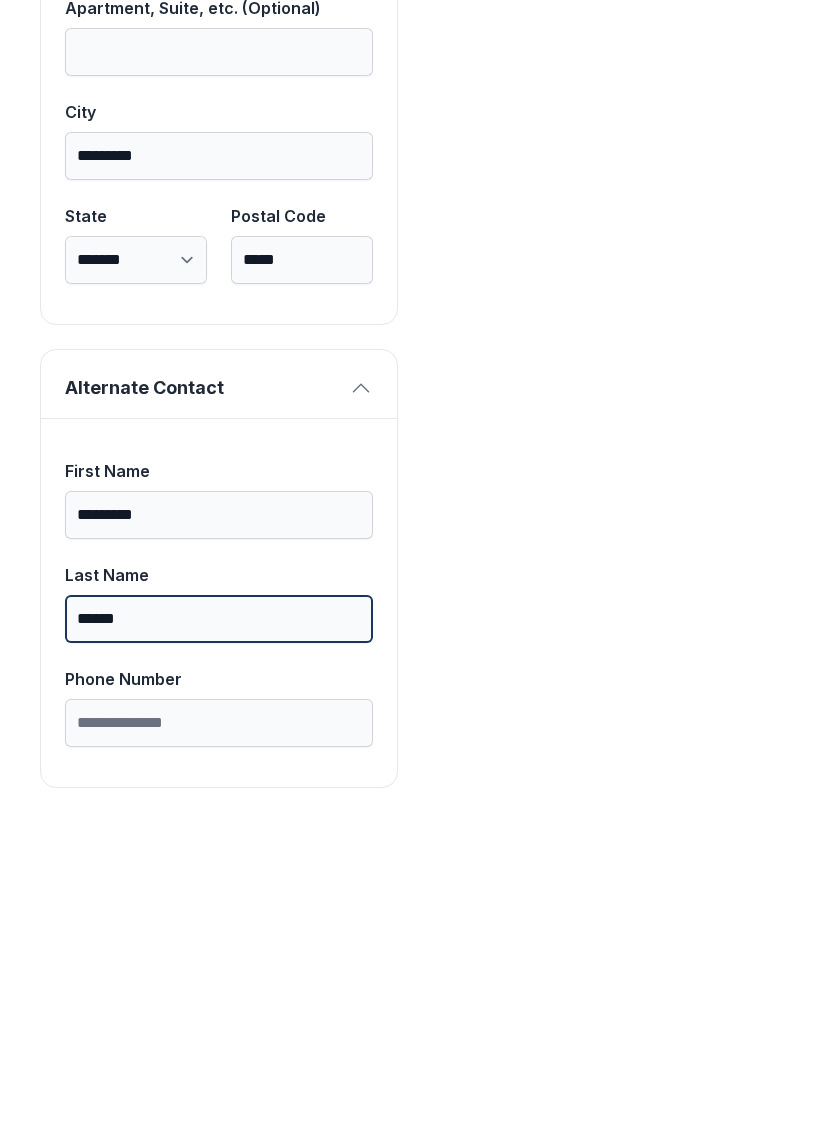 type on "******" 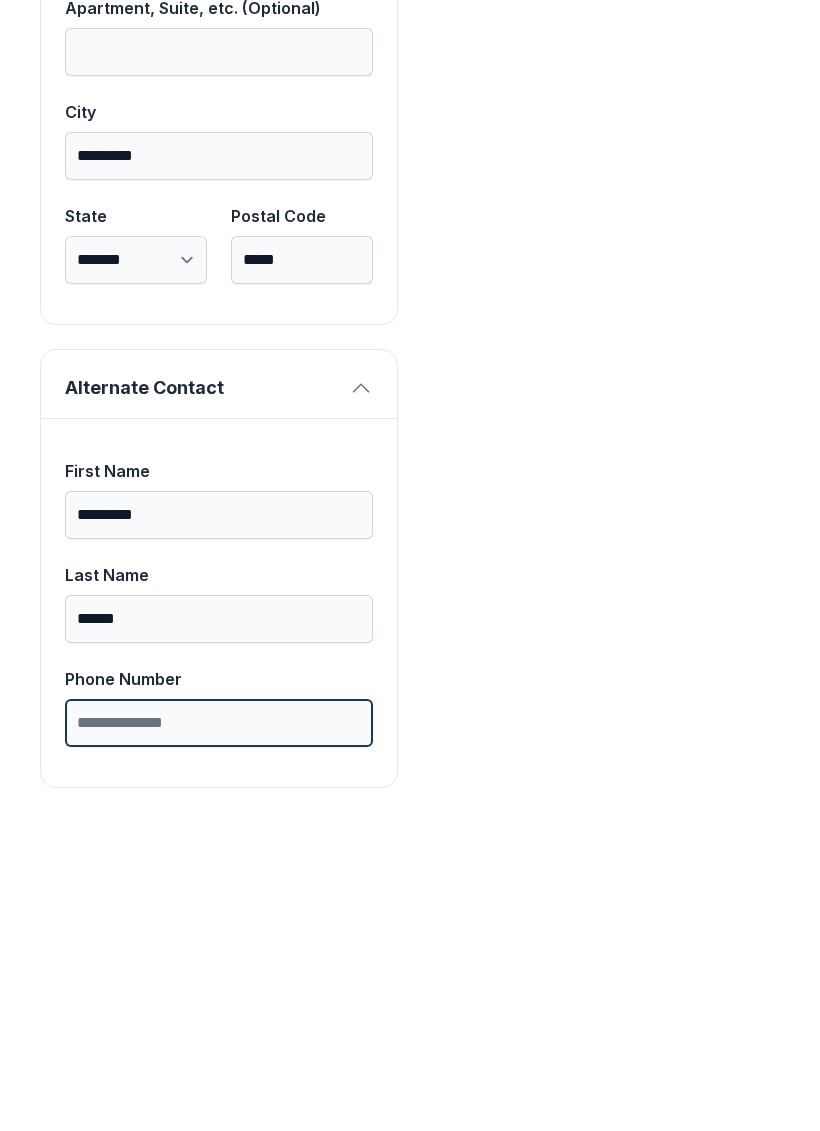 click on "Phone Number" at bounding box center [219, 1035] 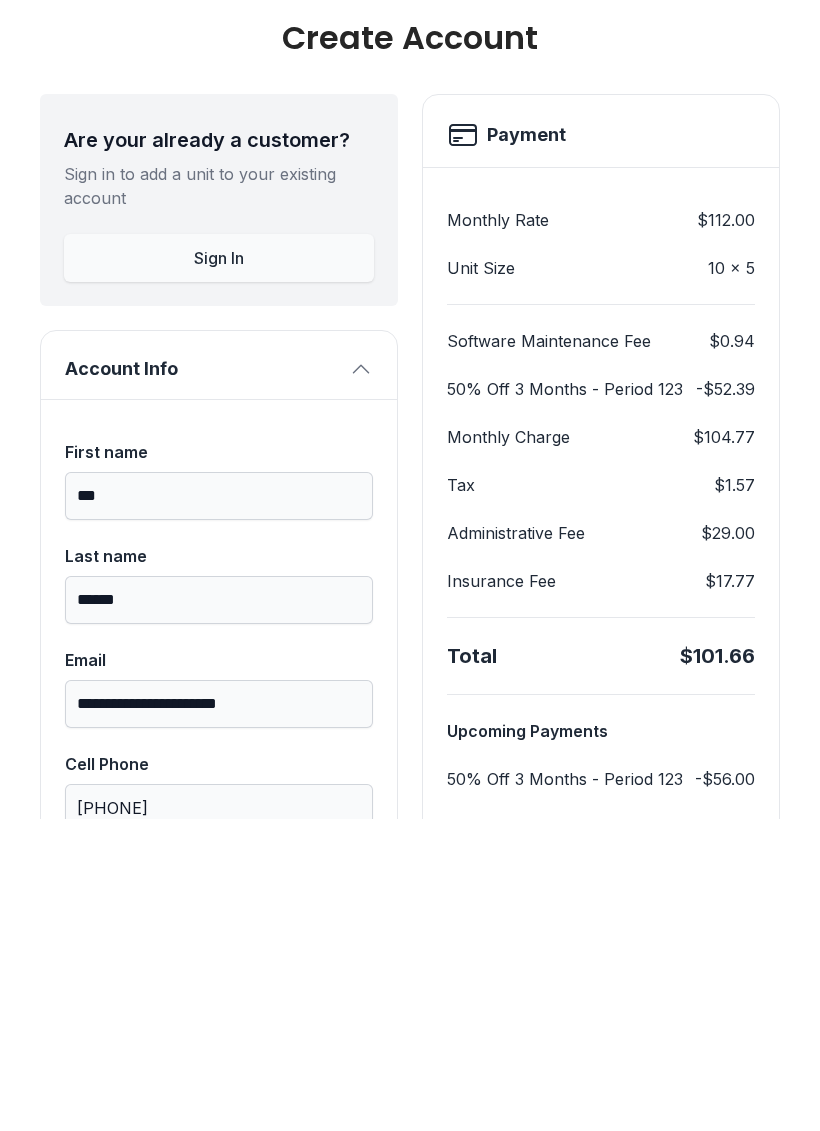 scroll, scrollTop: 0, scrollLeft: 0, axis: both 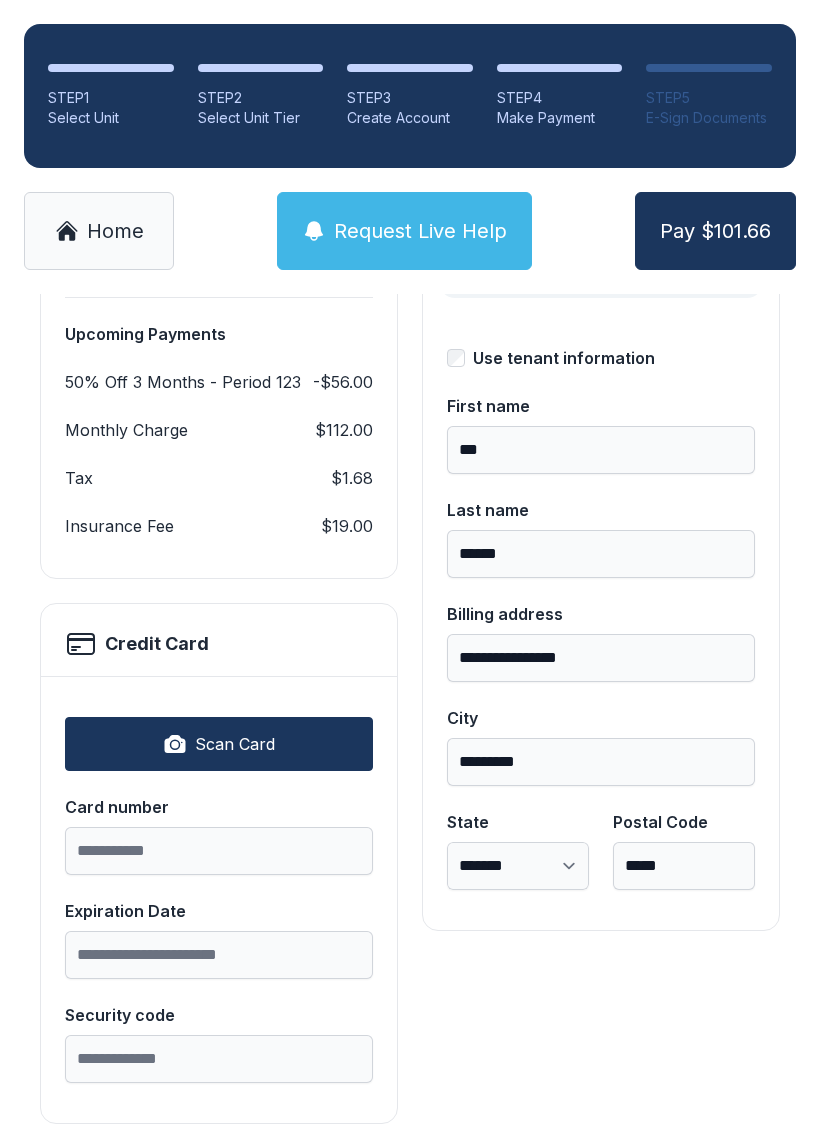 click on "Scan Card" at bounding box center [219, 744] 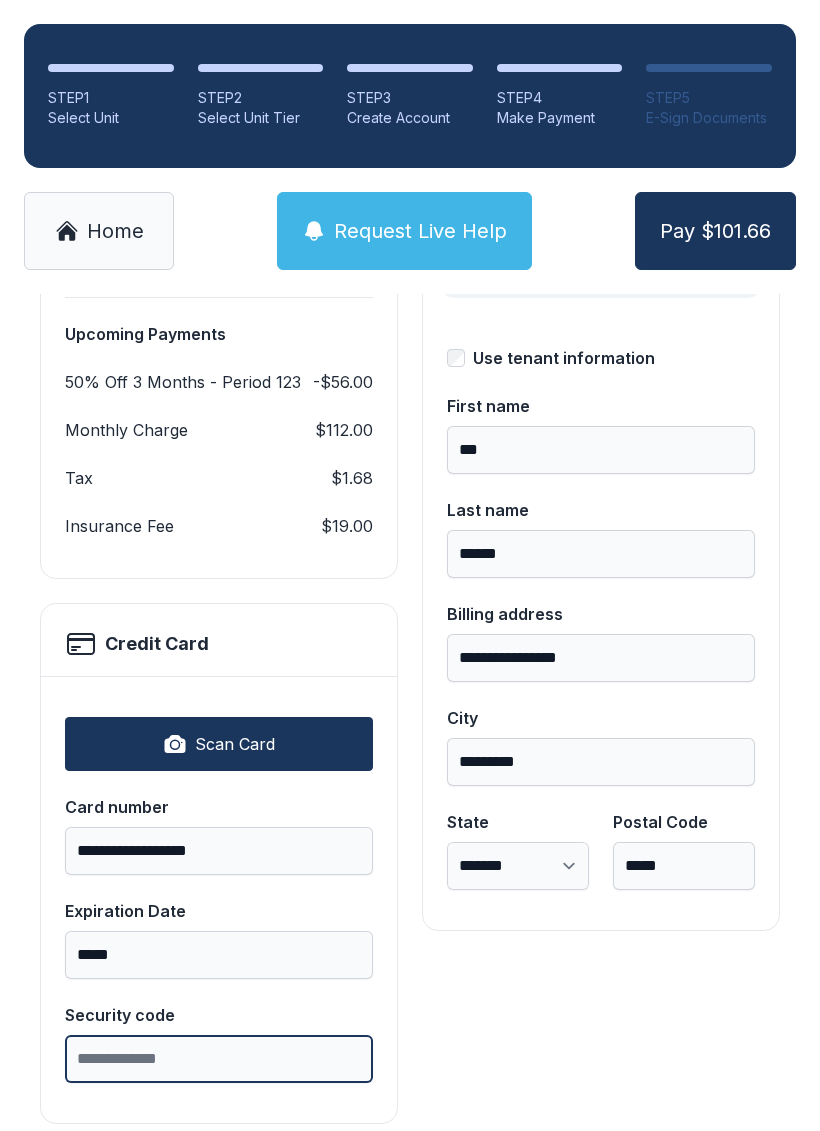 click on "Security code" at bounding box center (219, 1059) 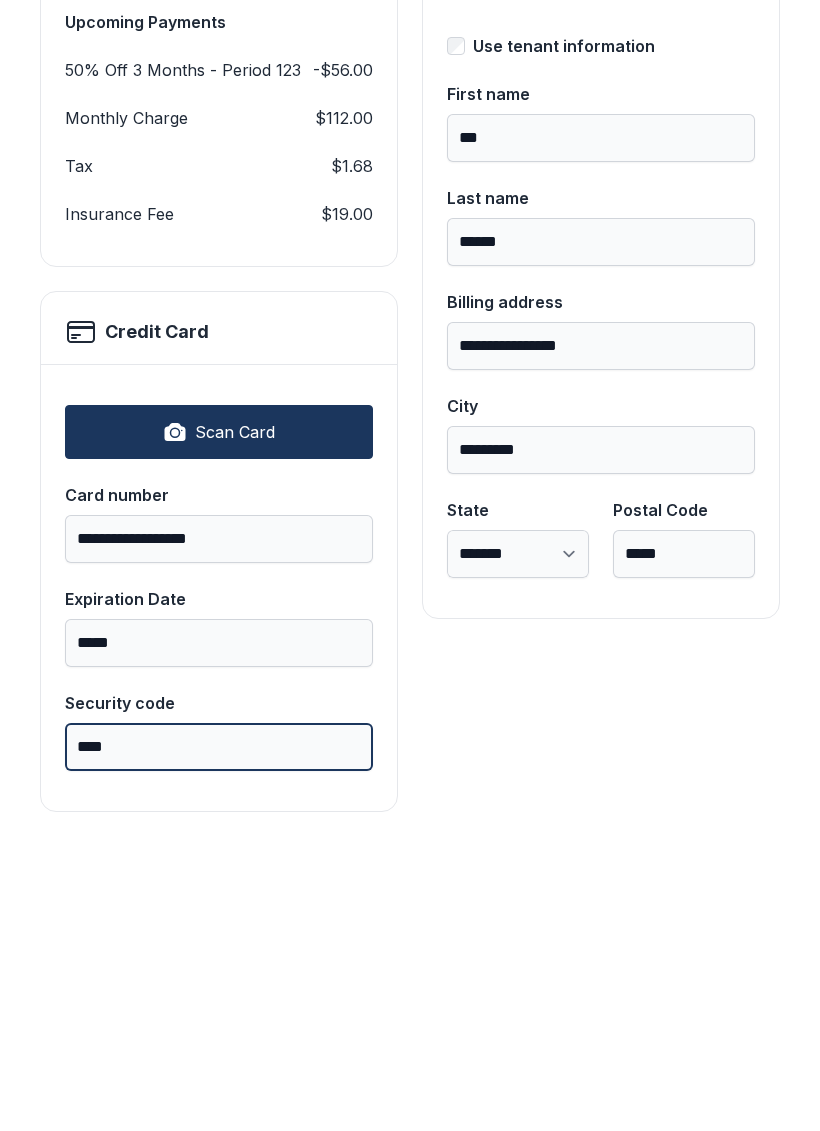 type on "****" 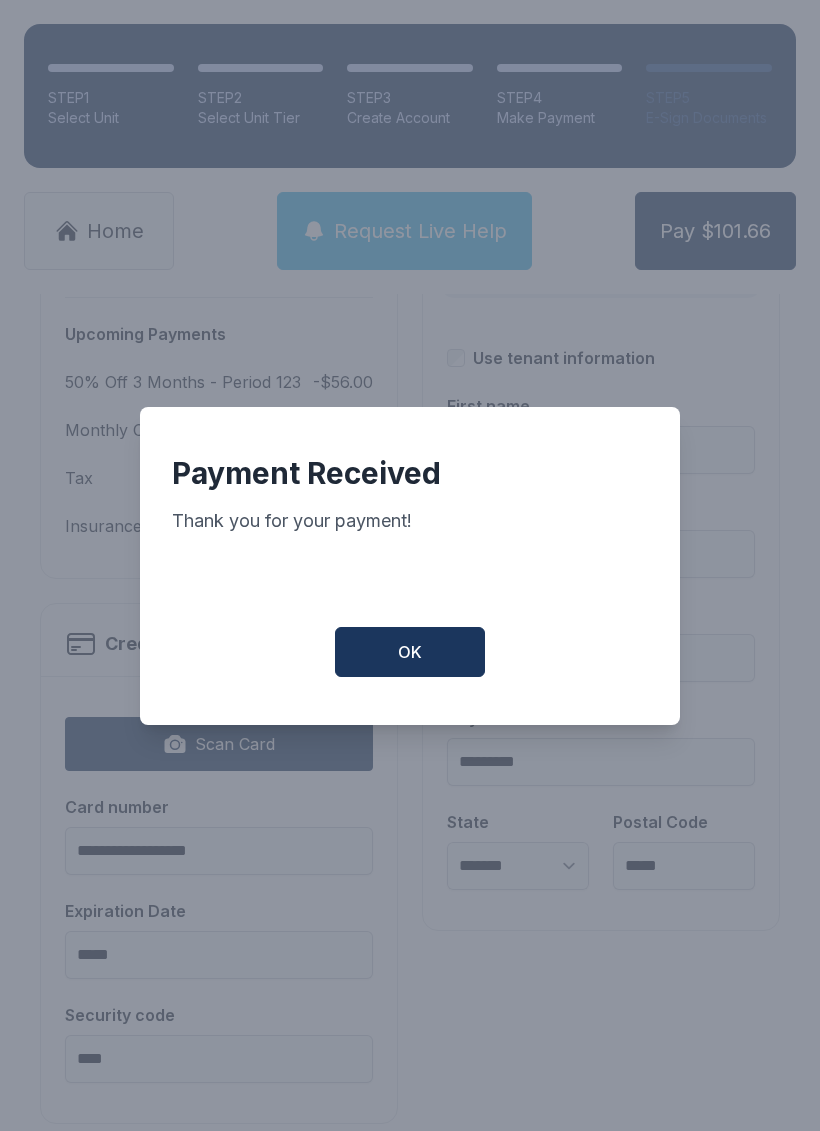 click on "OK" at bounding box center (410, 652) 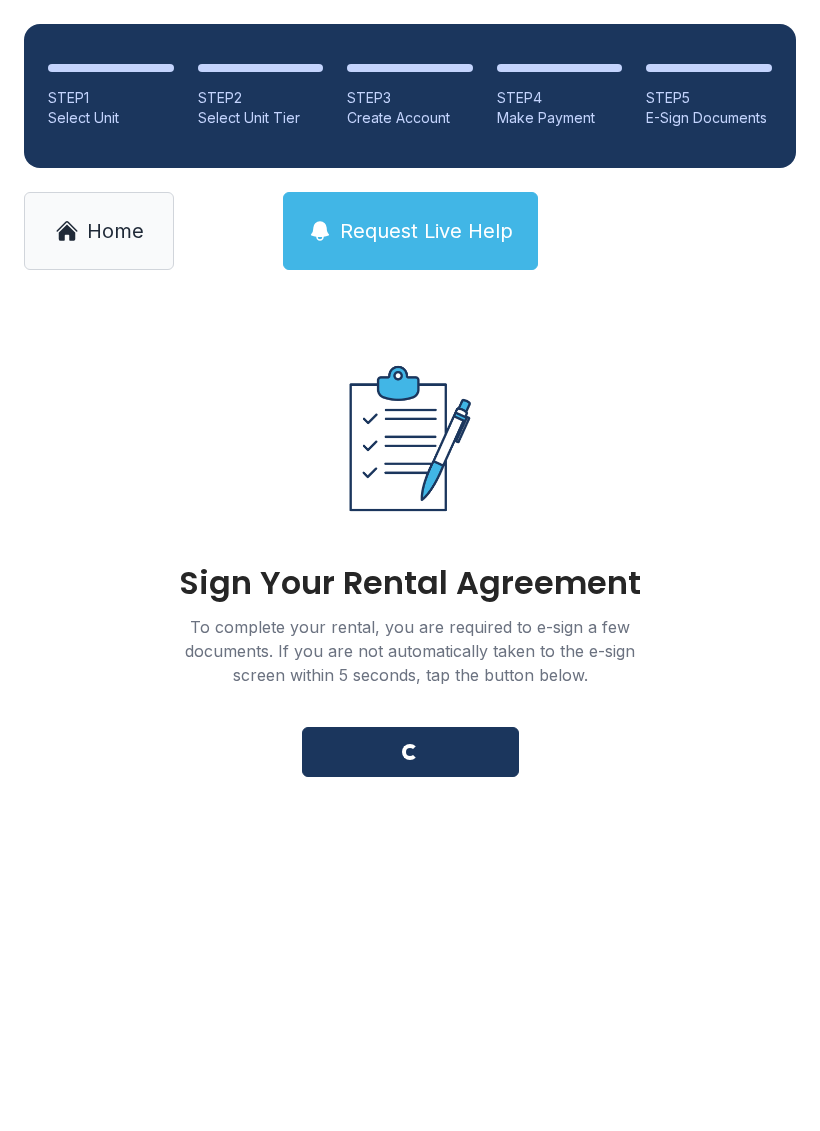 scroll, scrollTop: 0, scrollLeft: 0, axis: both 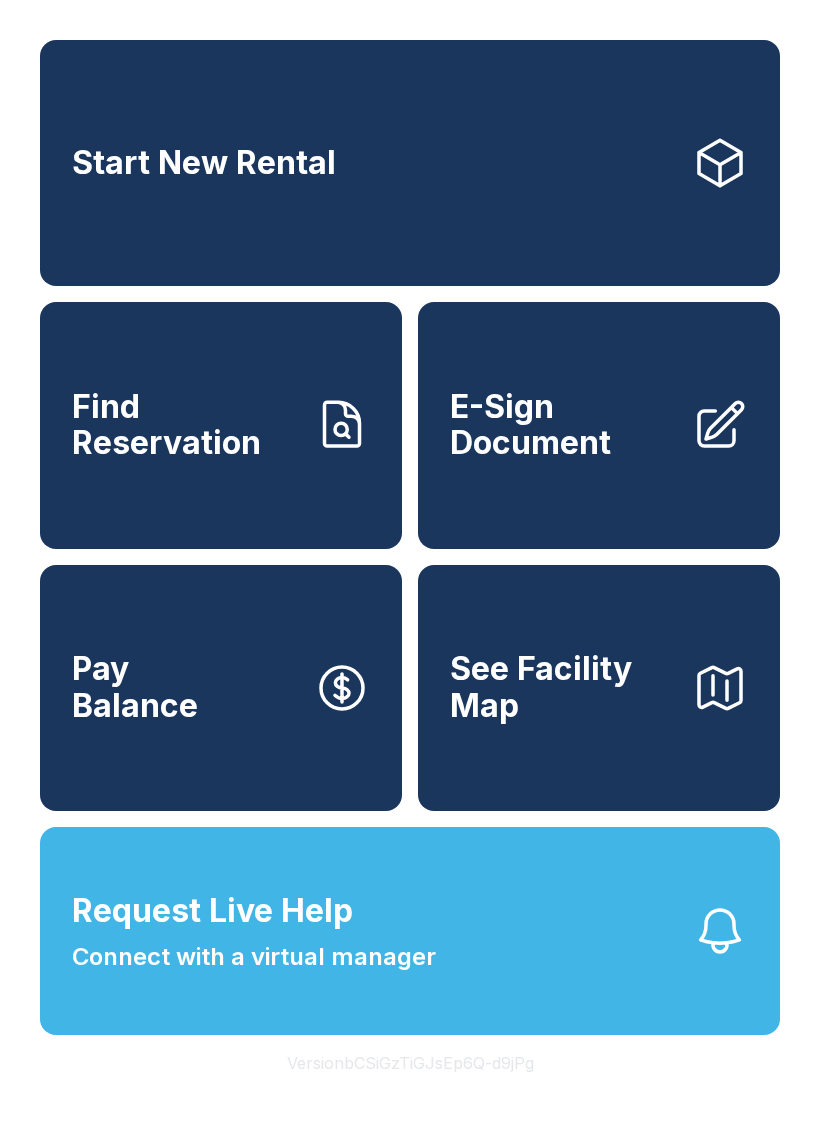 click on "Pay  Balance" at bounding box center [221, 688] 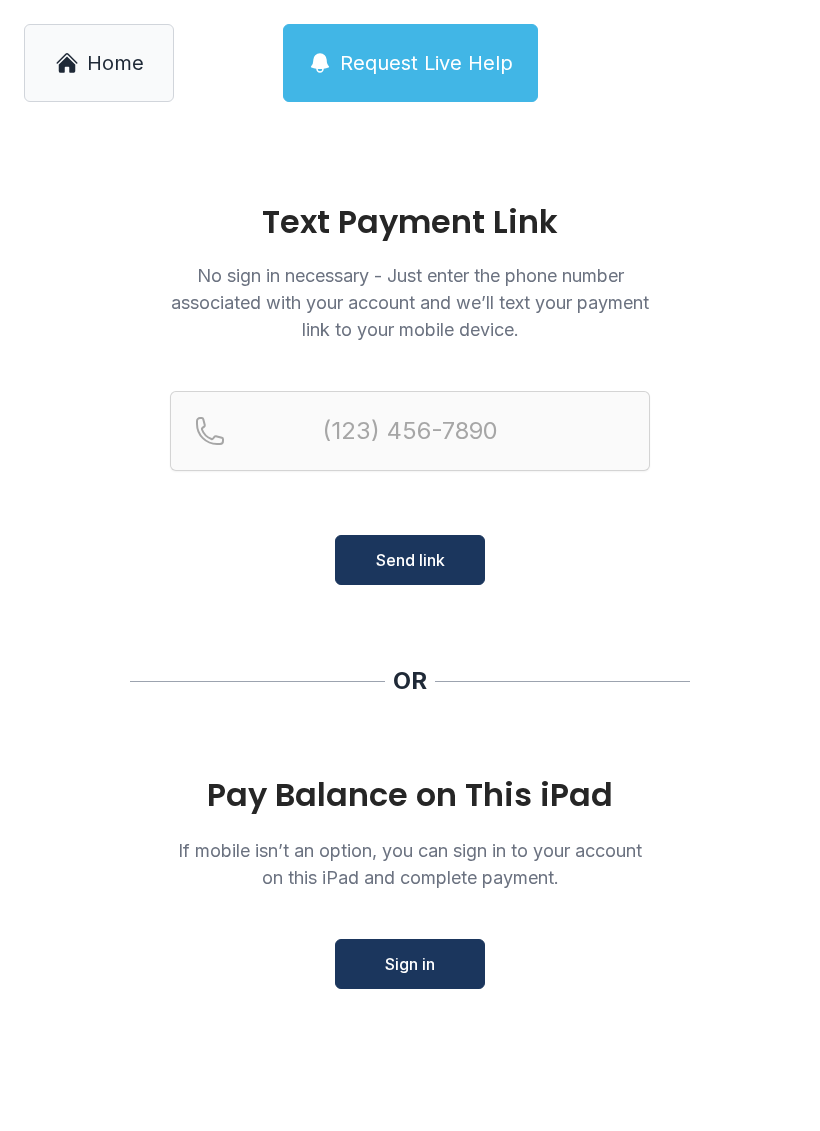 click on "Sign in" at bounding box center (410, 964) 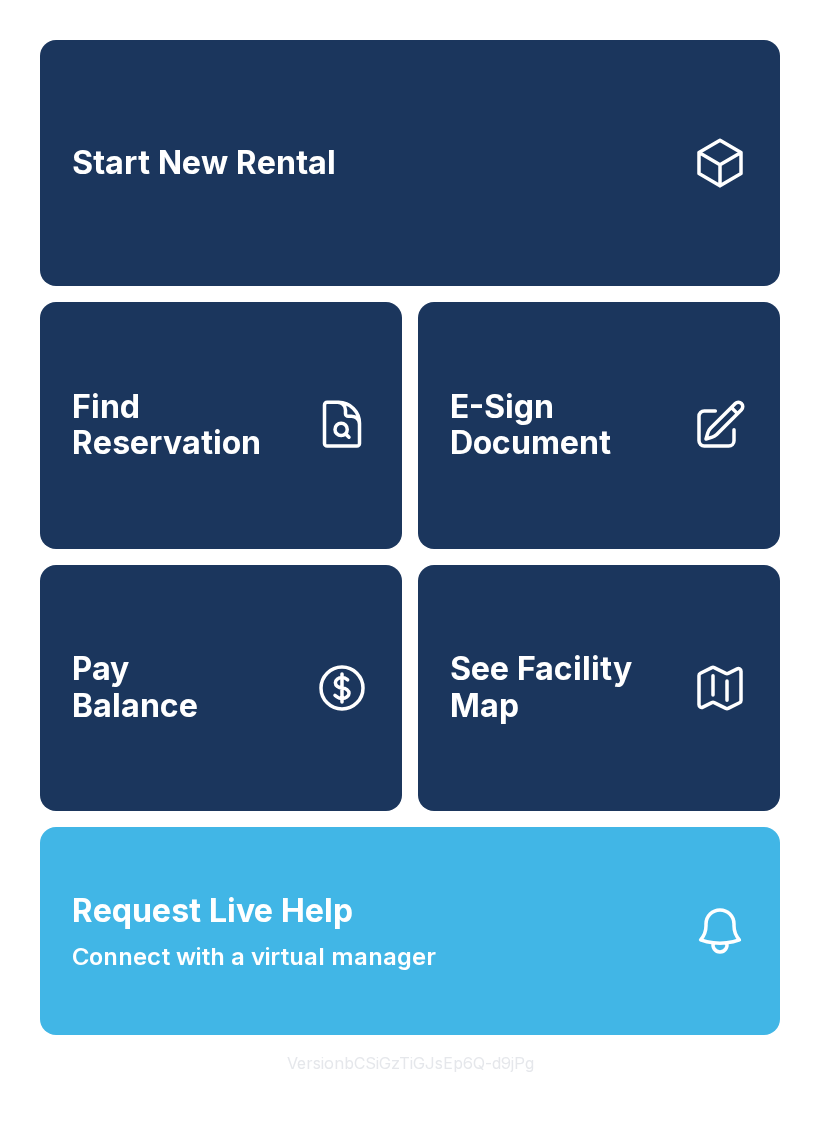 click on "Find Reservation" at bounding box center (185, 425) 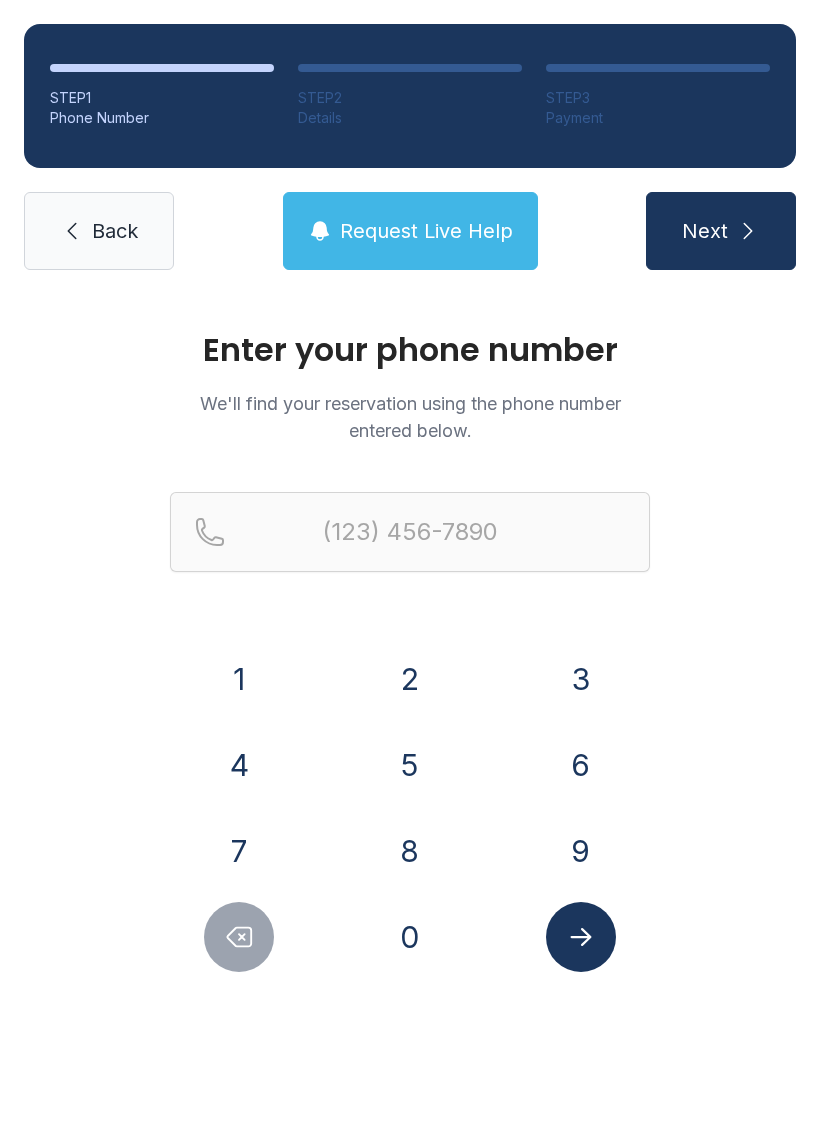click on "6" at bounding box center (239, 679) 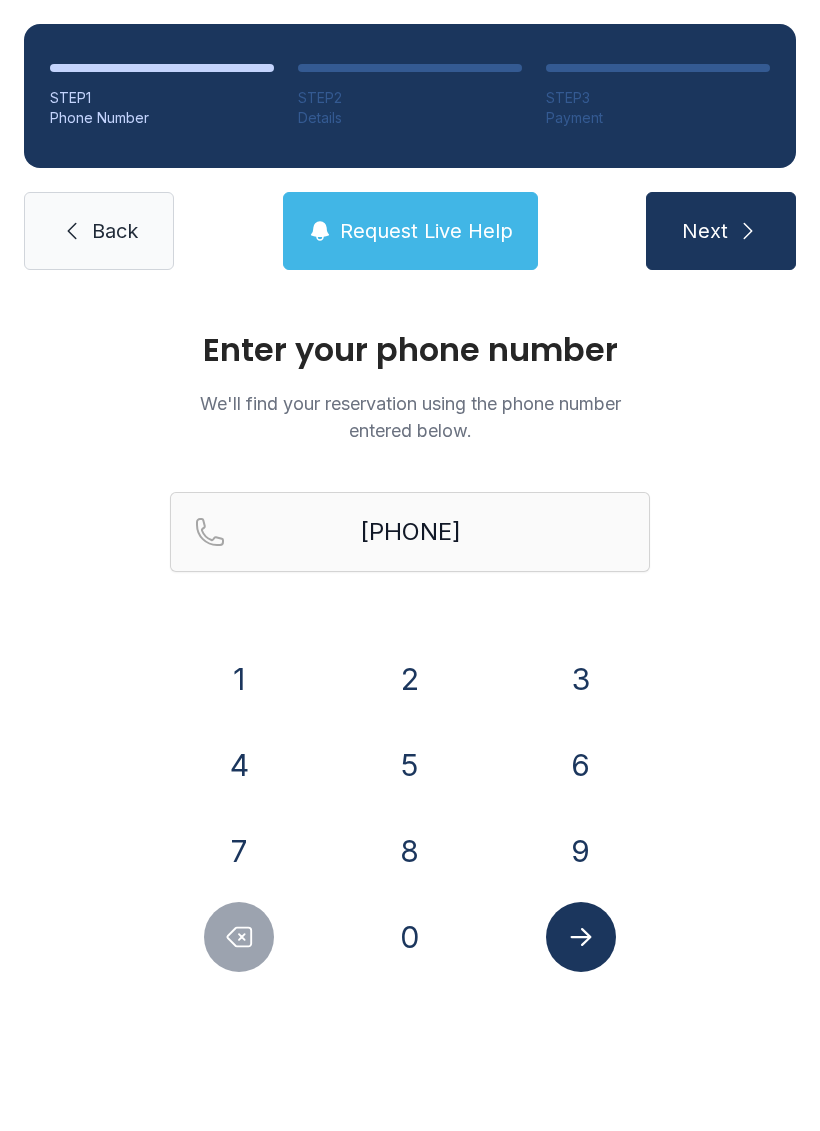 click on "1" at bounding box center (239, 679) 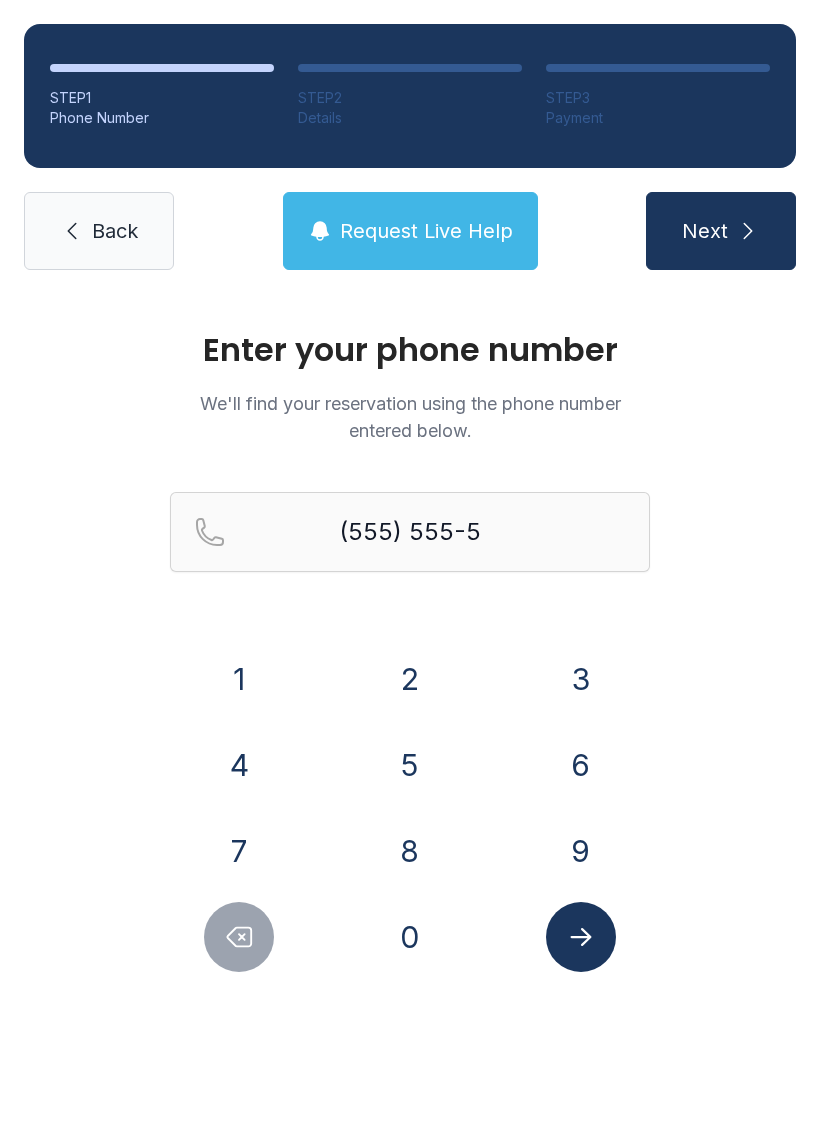 click on "3" at bounding box center (239, 679) 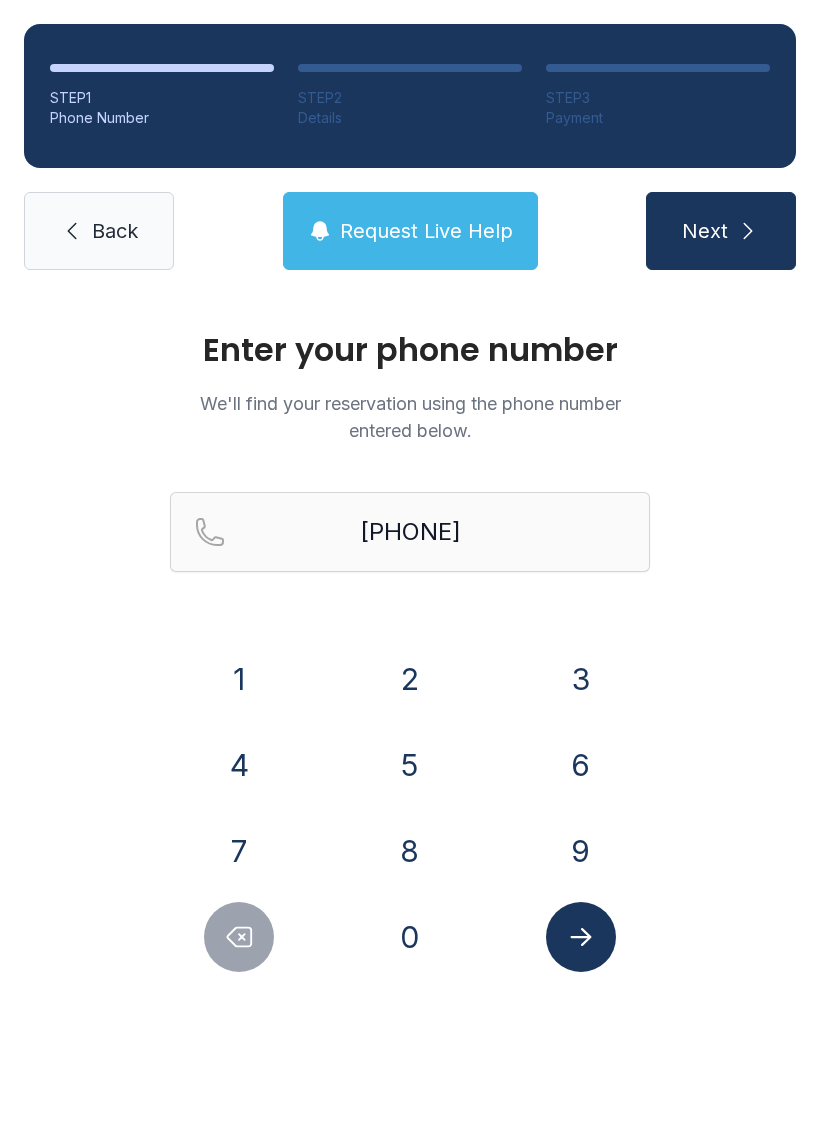 click on "6" at bounding box center [239, 679] 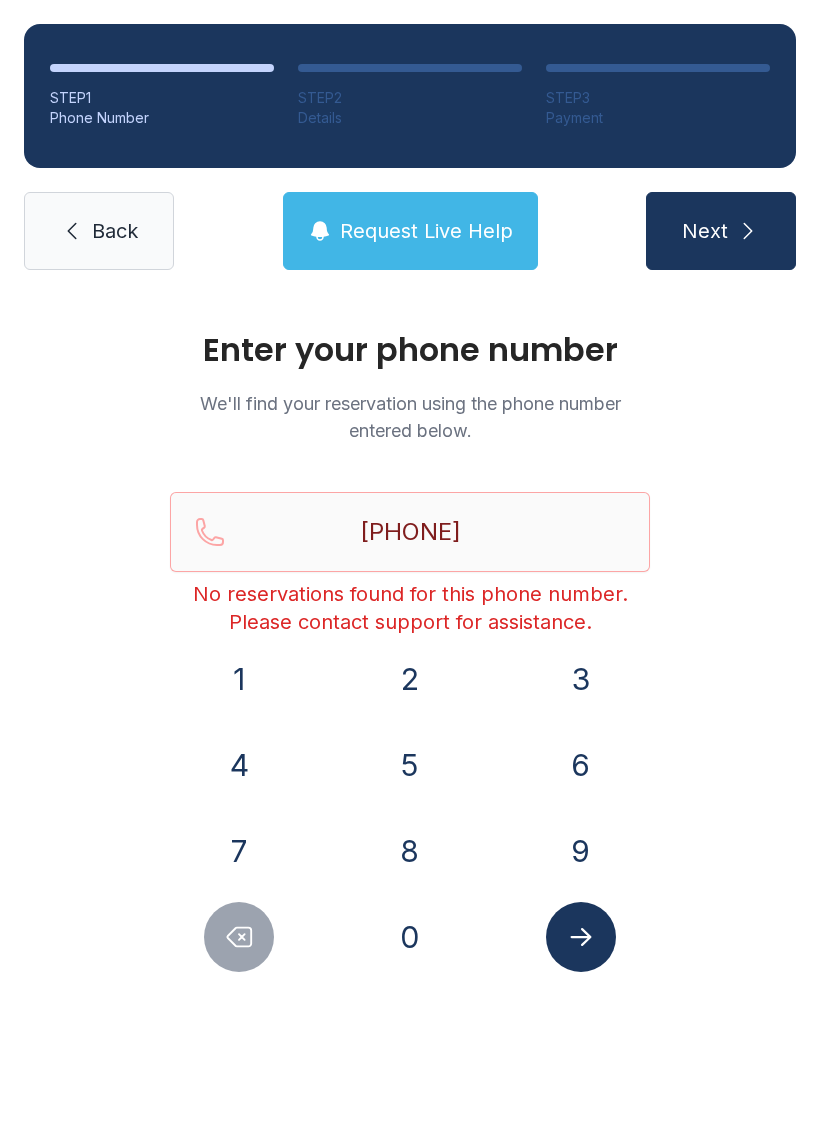 click on "Back" at bounding box center [115, 231] 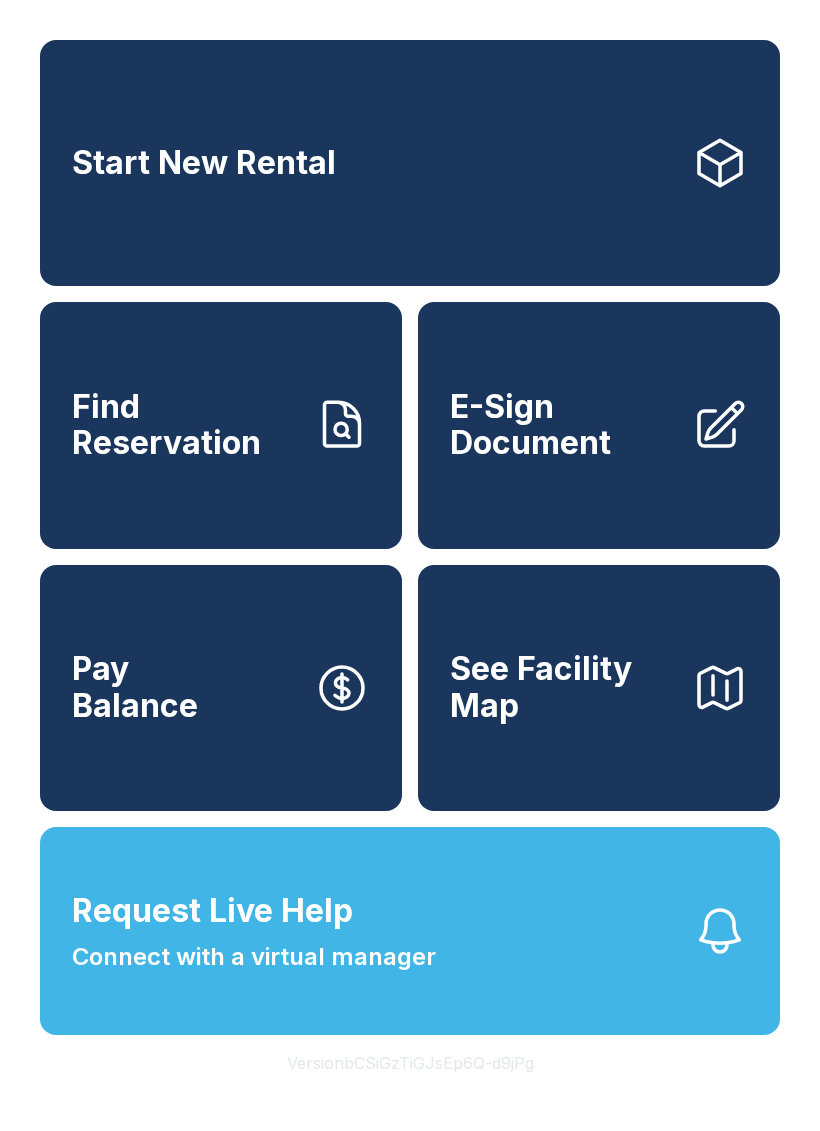 click on "Start New Rental" at bounding box center (410, 163) 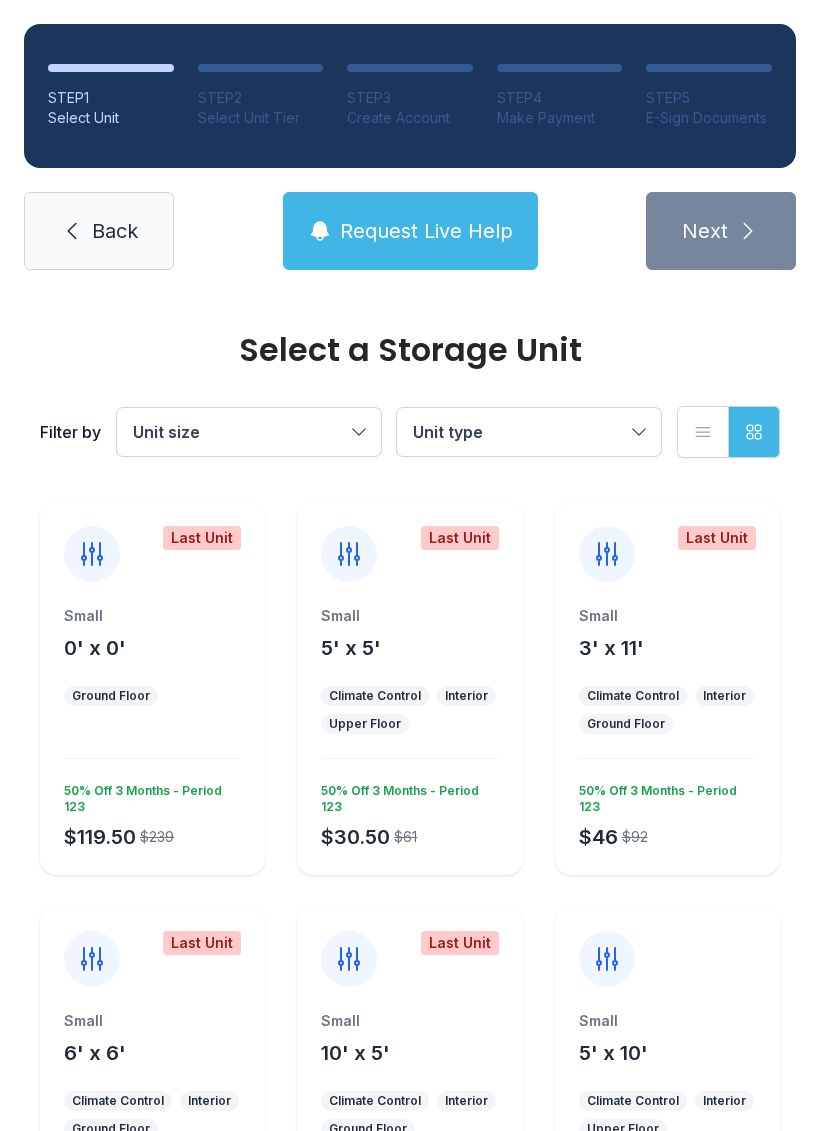click on "Back" at bounding box center (115, 231) 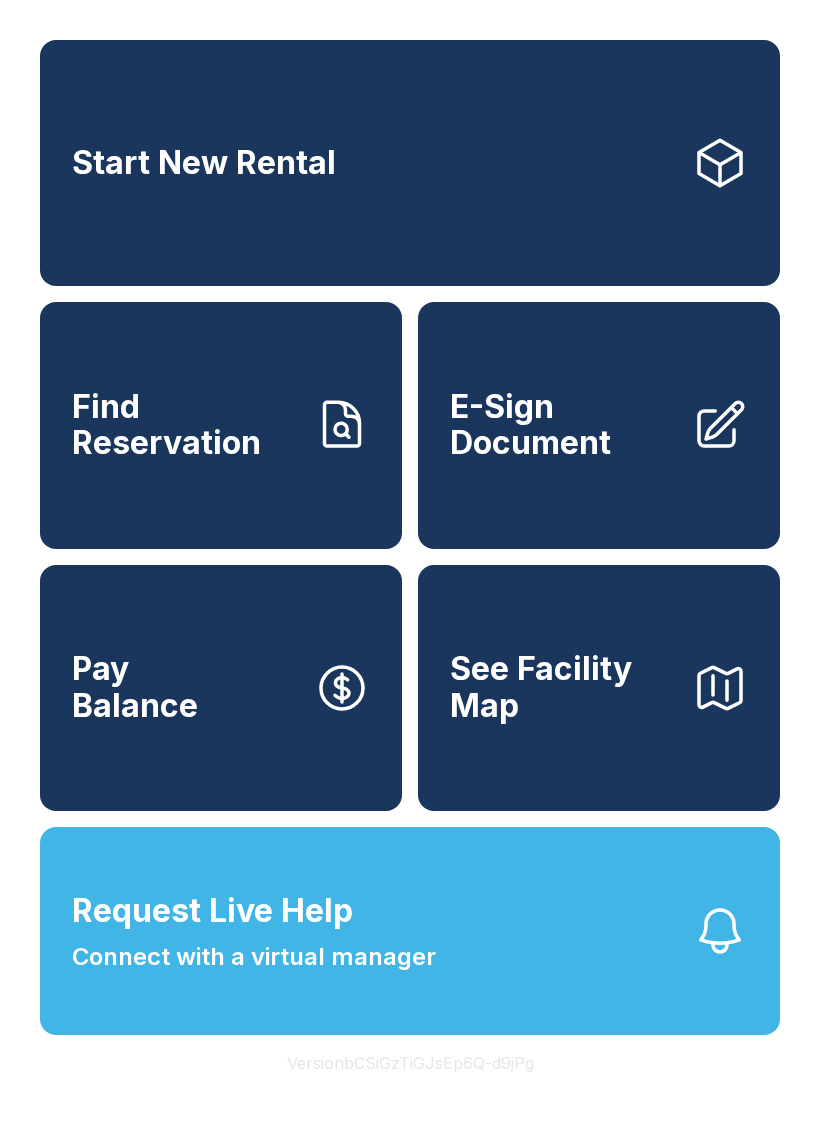 click on "Start New Rental" at bounding box center (410, 163) 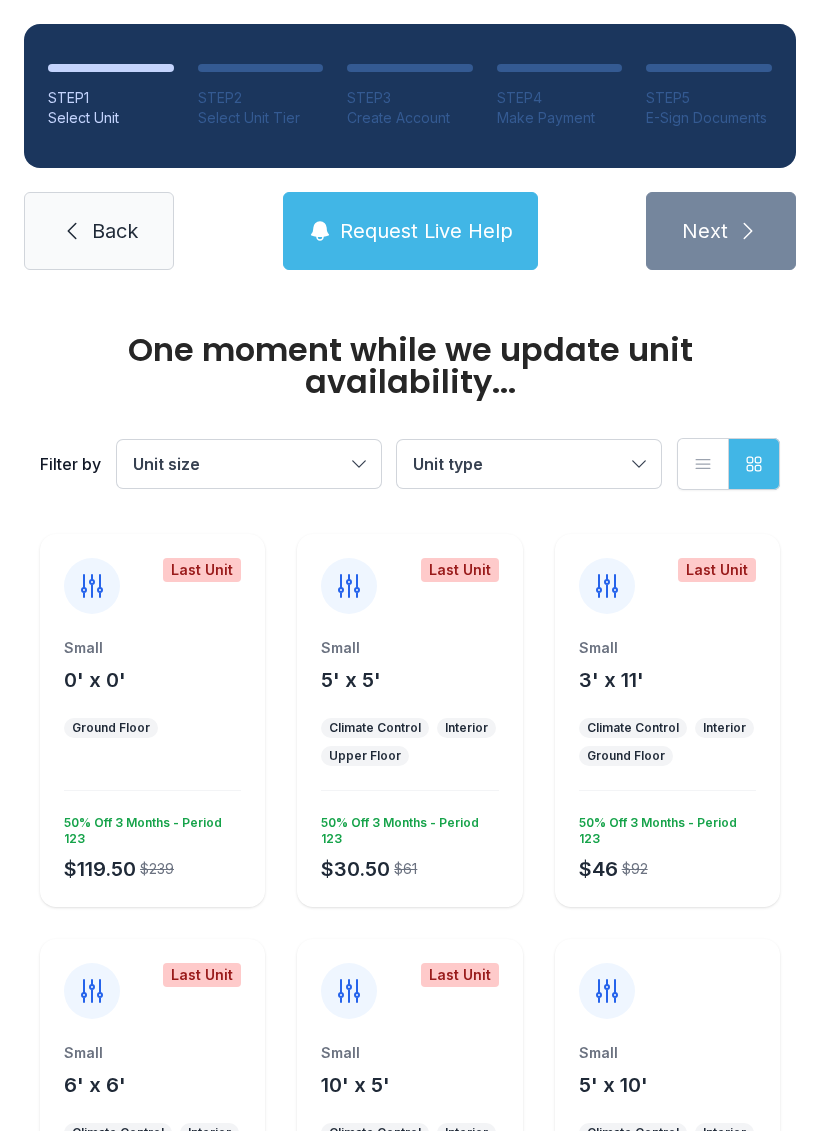 click on "Request Live Help" at bounding box center (426, 231) 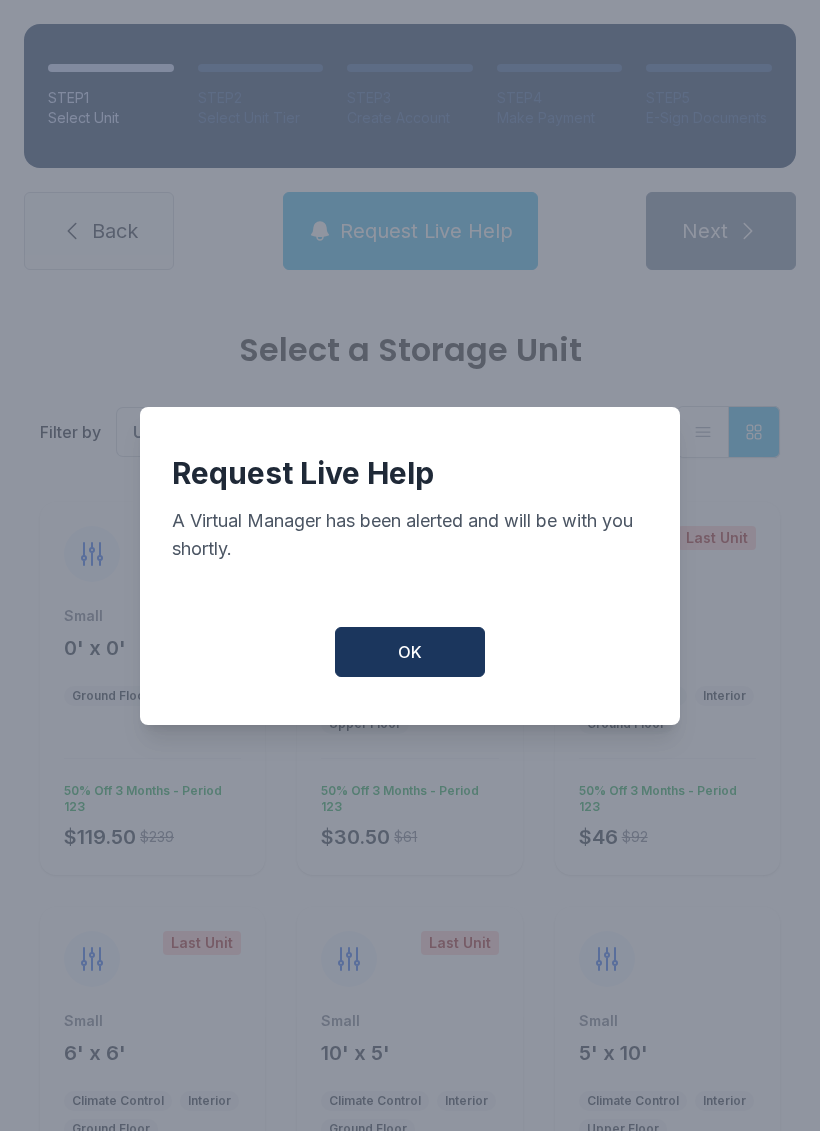 click on "OK" at bounding box center (410, 652) 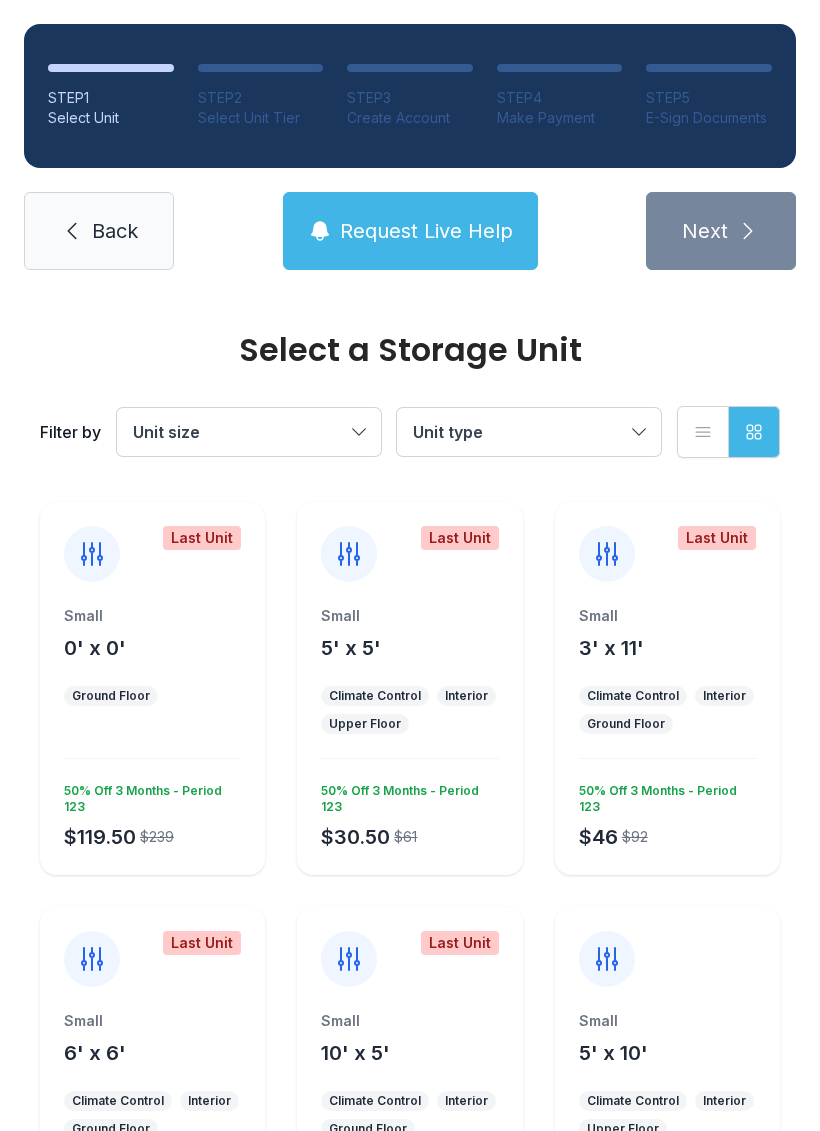 click on "Back" at bounding box center [115, 231] 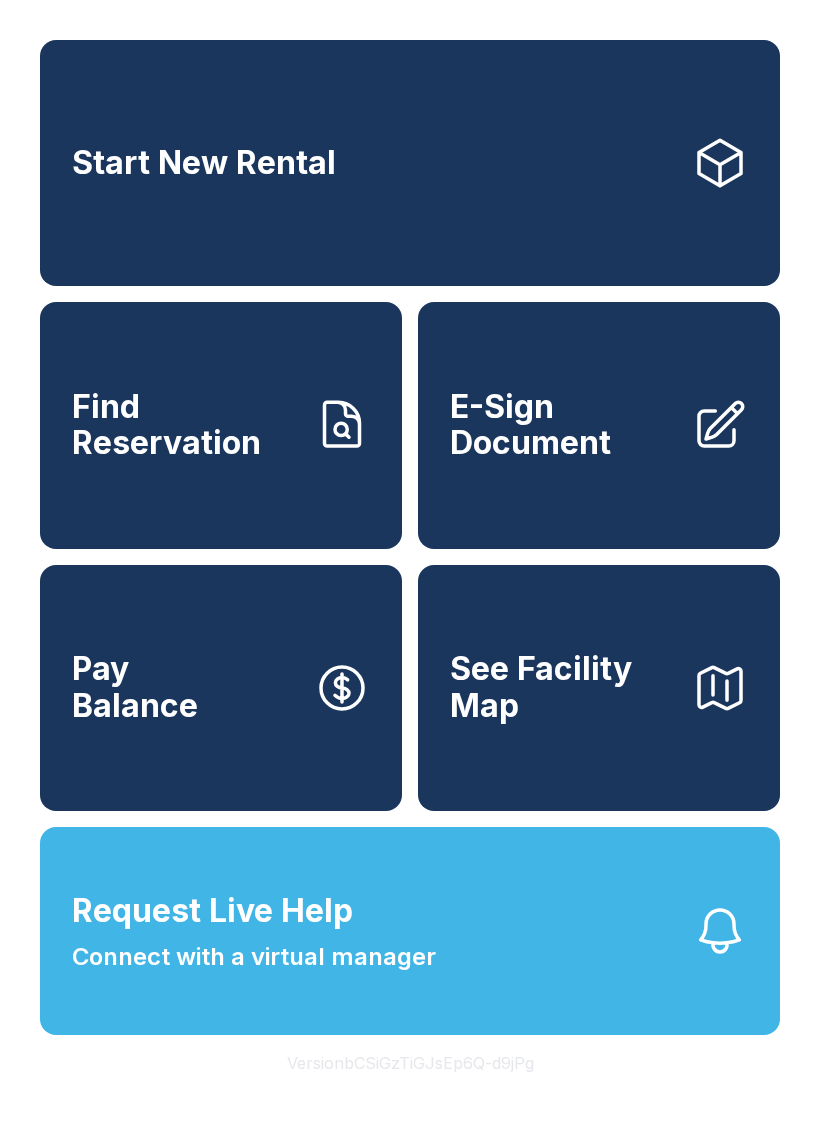 click on "Pay  Balance" at bounding box center (221, 688) 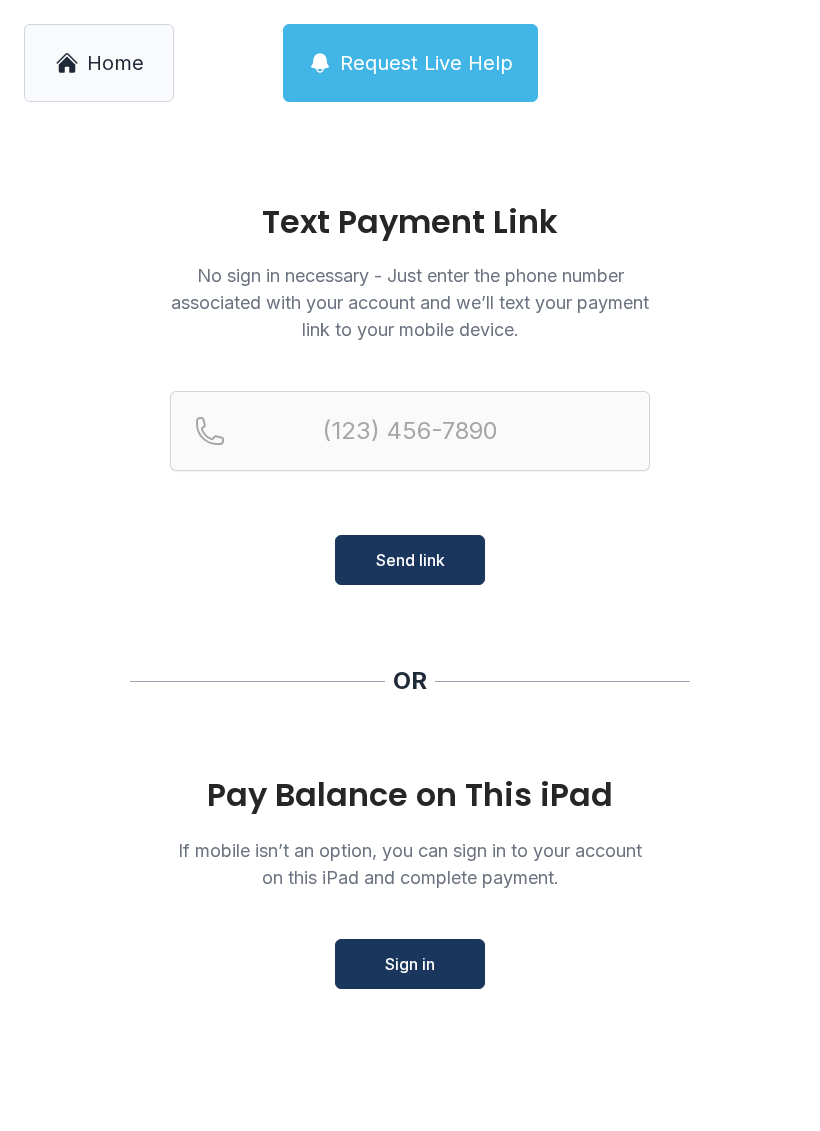 click on "Sign in" at bounding box center [410, 964] 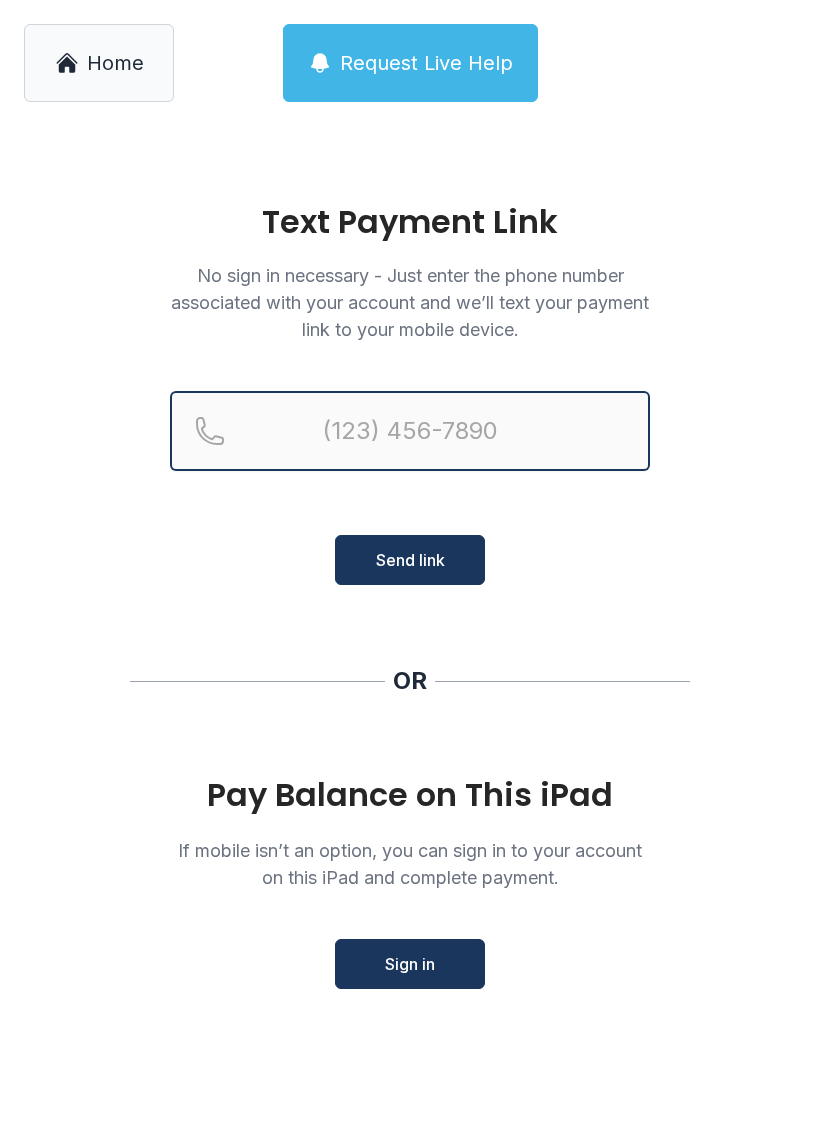 click at bounding box center (410, 431) 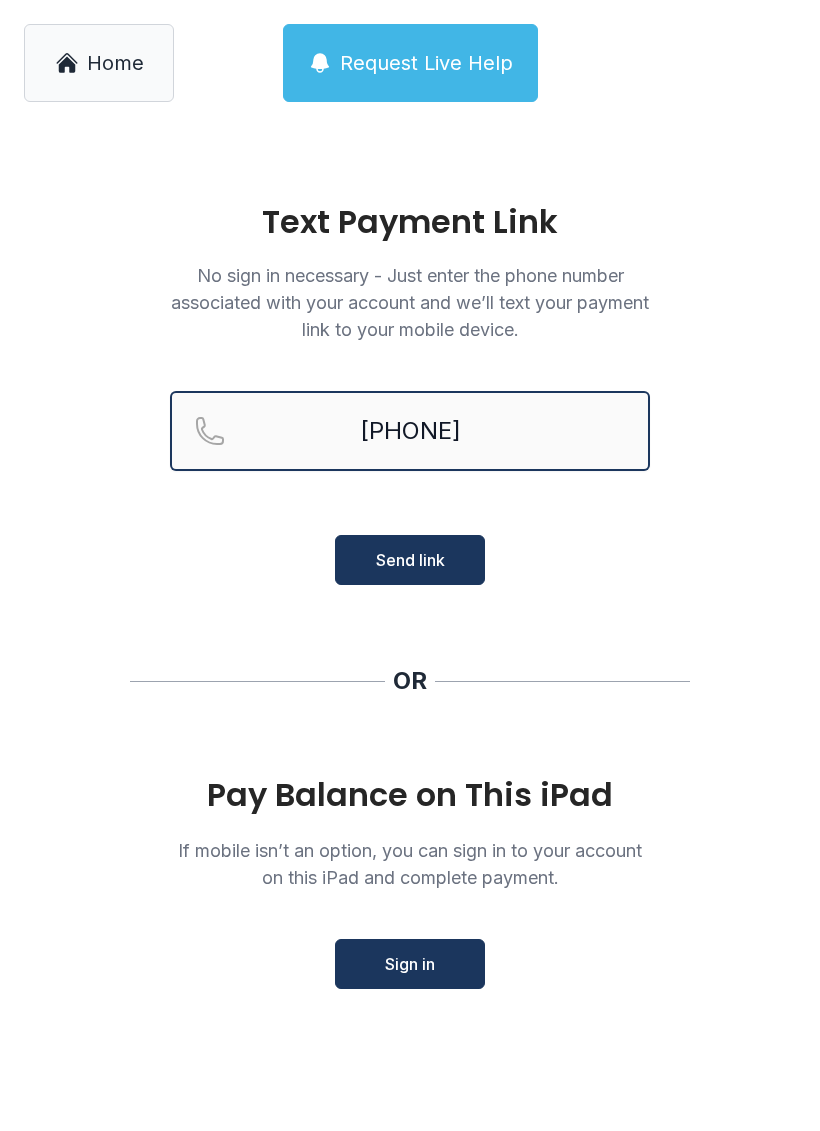 type on "[PHONE]" 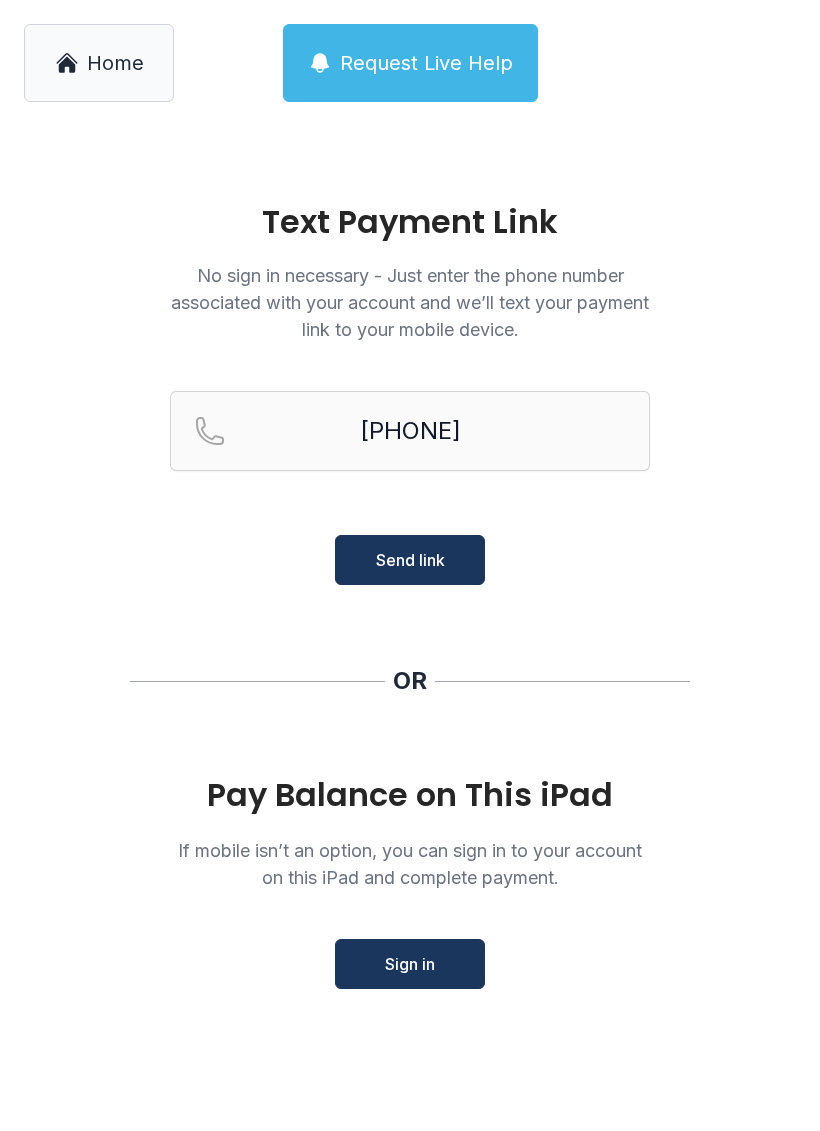 click on "Send link" at bounding box center (410, 560) 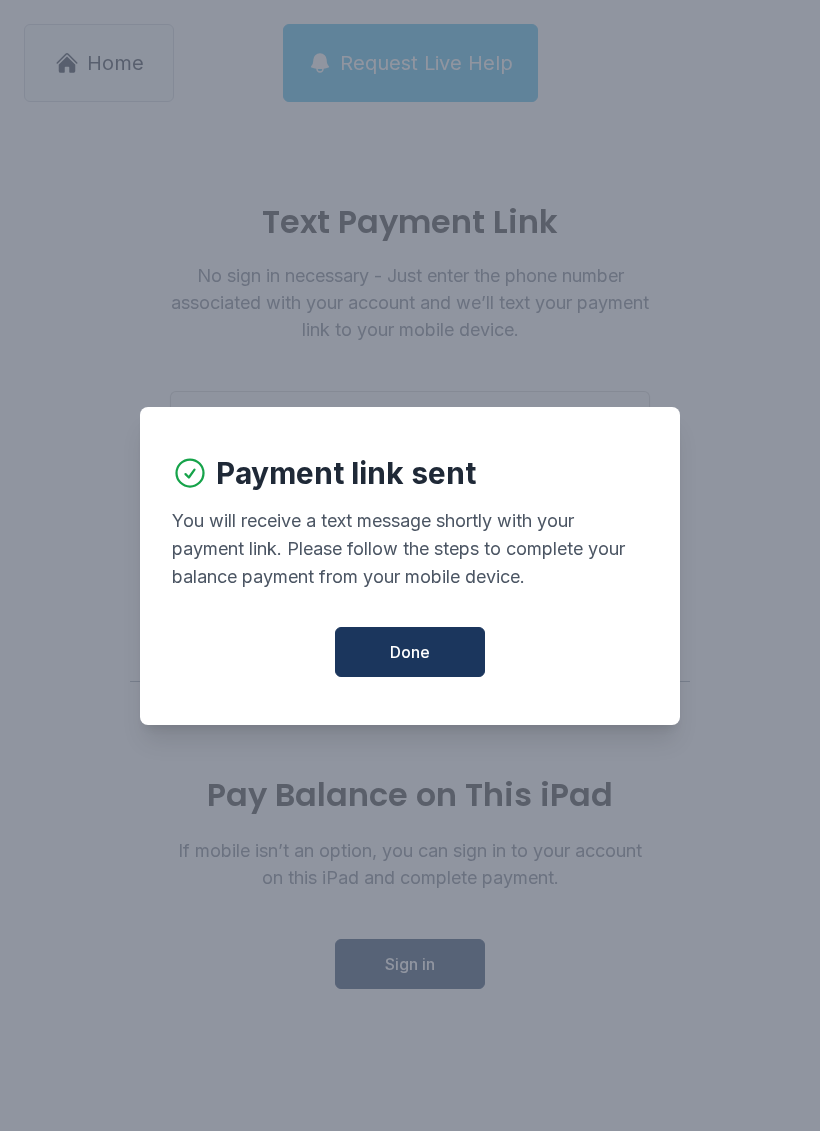 click on "Done" at bounding box center (410, 652) 